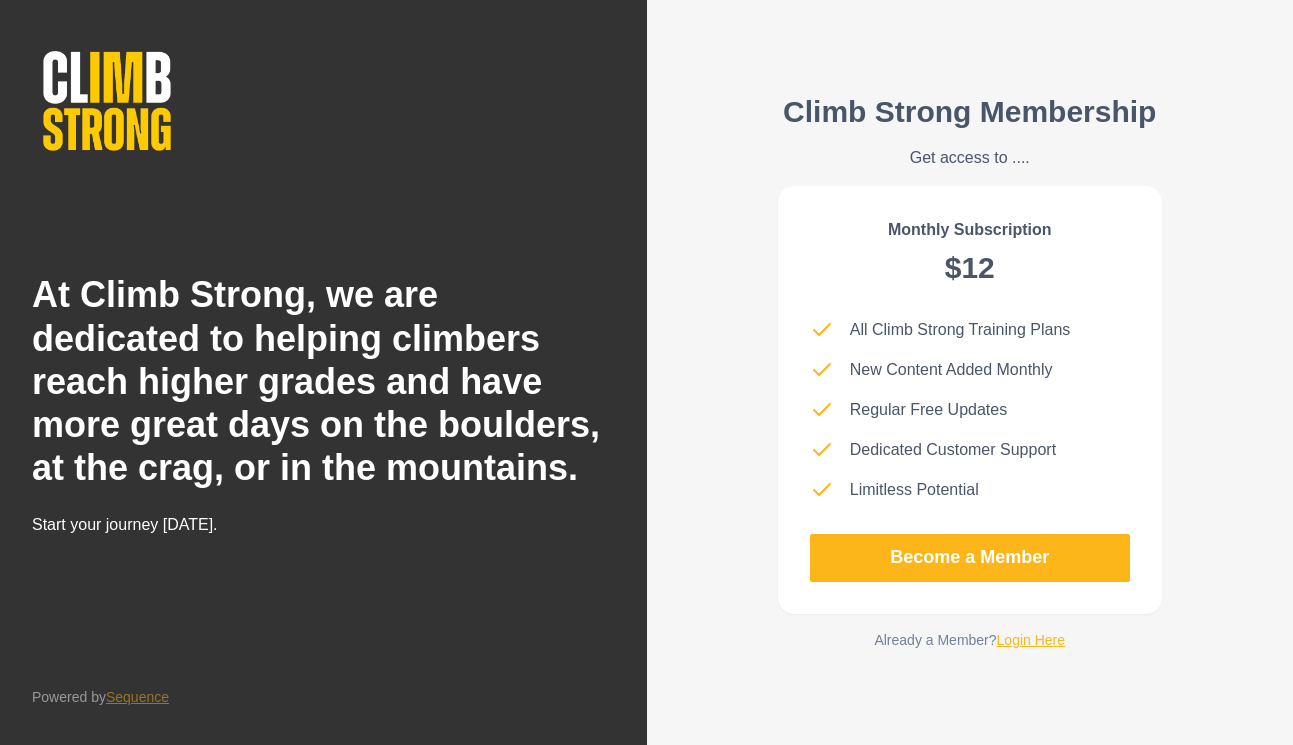 scroll, scrollTop: 0, scrollLeft: 0, axis: both 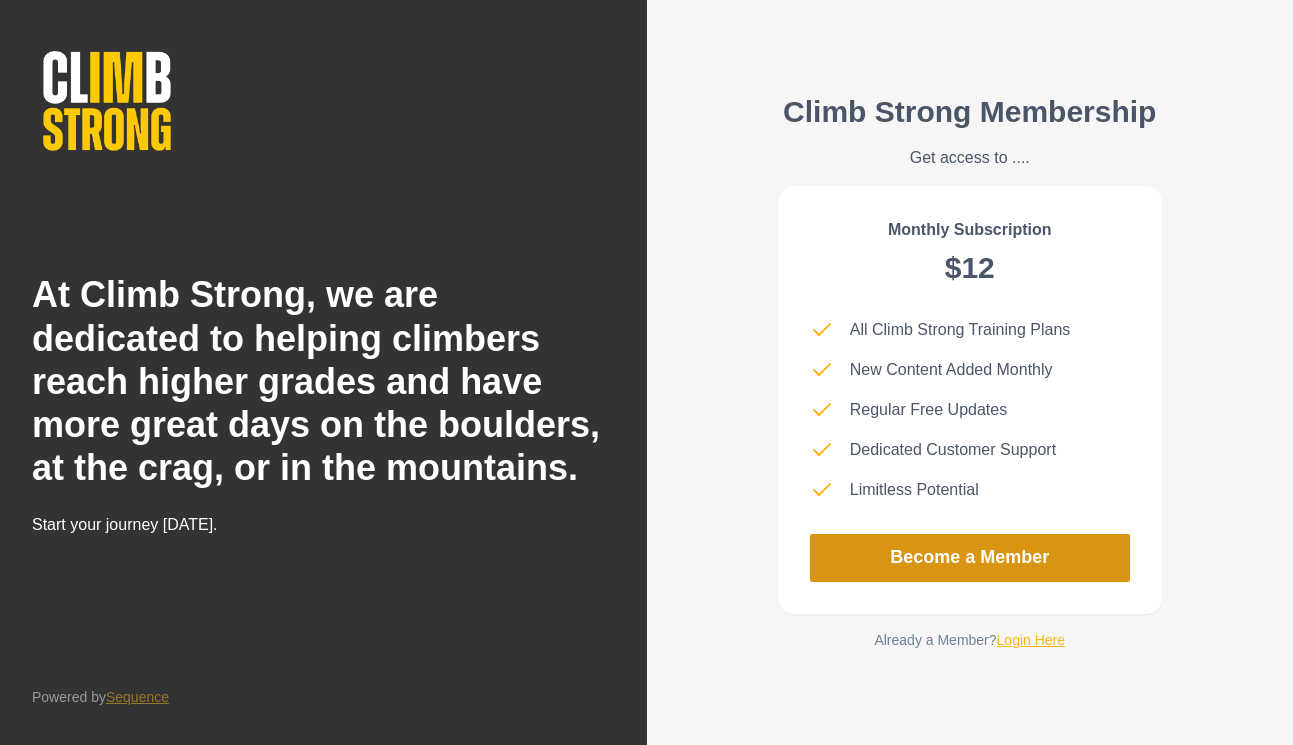 click on "Become a Member" at bounding box center (970, 558) 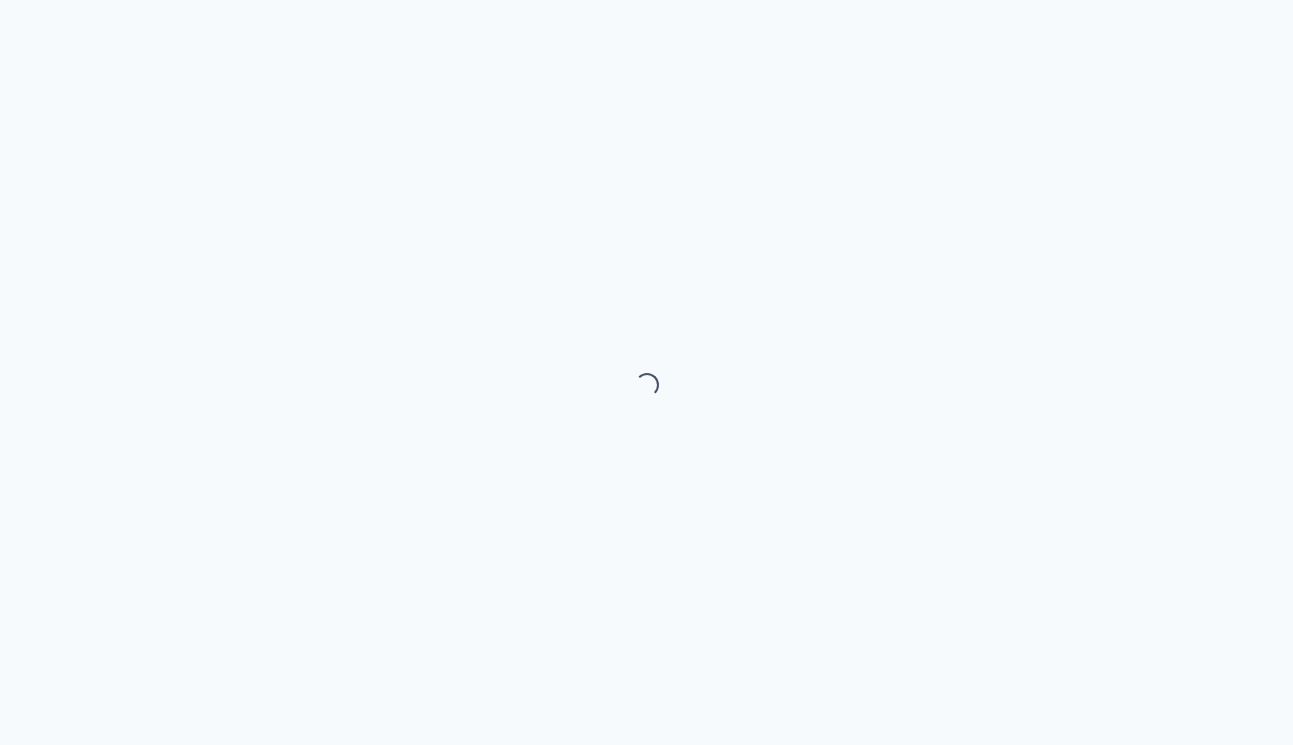 scroll, scrollTop: 0, scrollLeft: 0, axis: both 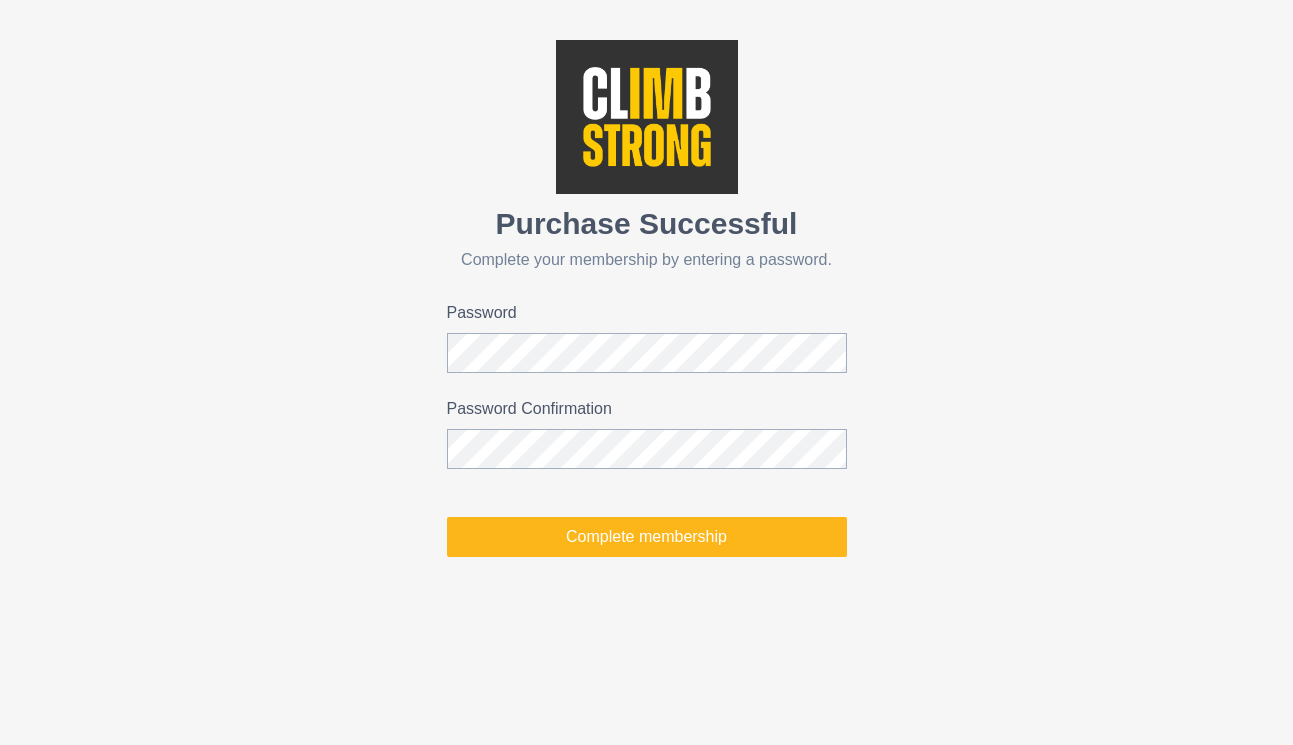 click on "Purchase Successful Complete your membership by entering a password. Password Password Confirmation Complete membership" at bounding box center (646, 298) 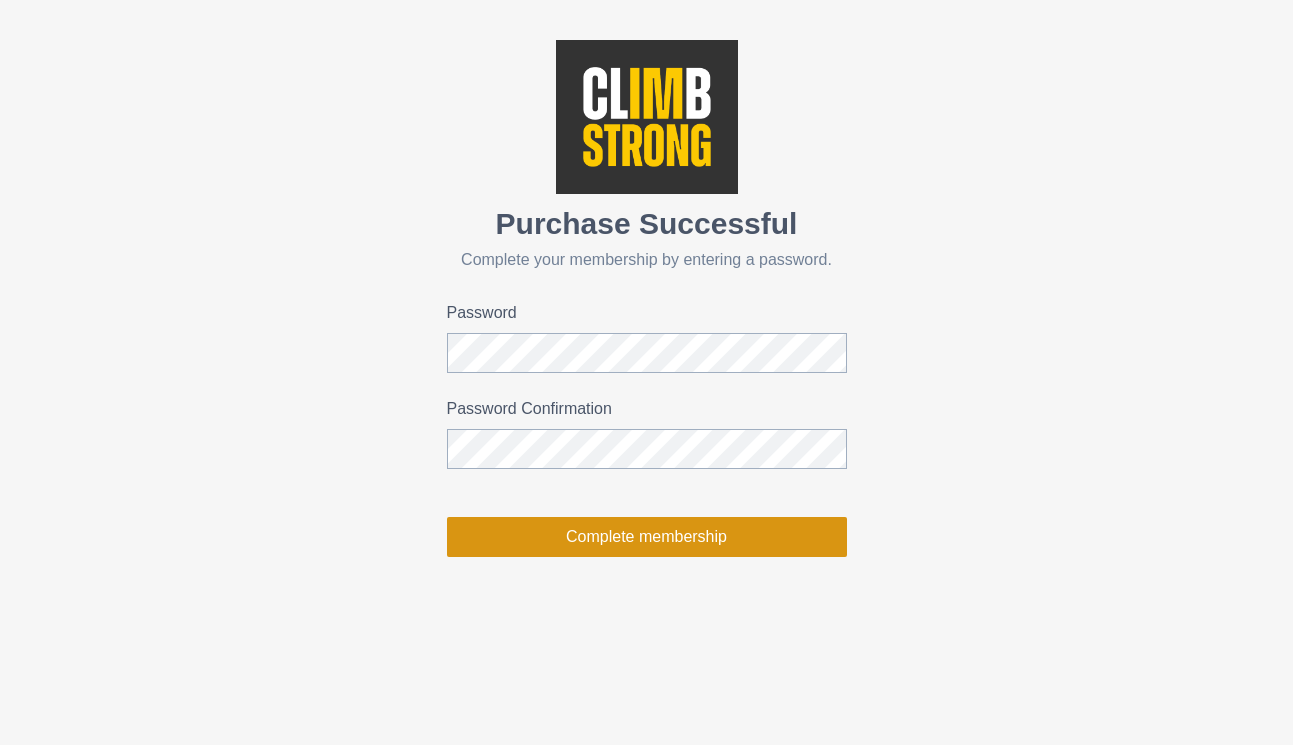 click on "Complete membership" at bounding box center [647, 537] 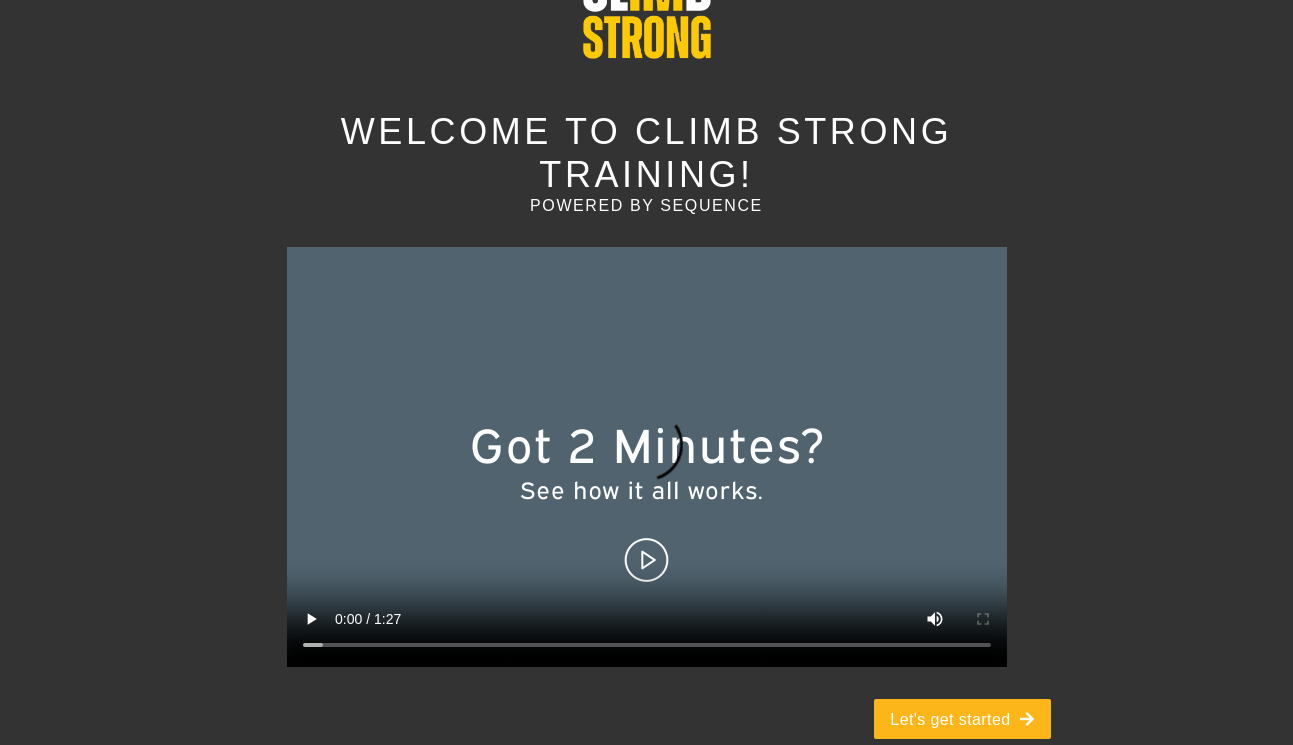 scroll, scrollTop: 99, scrollLeft: 0, axis: vertical 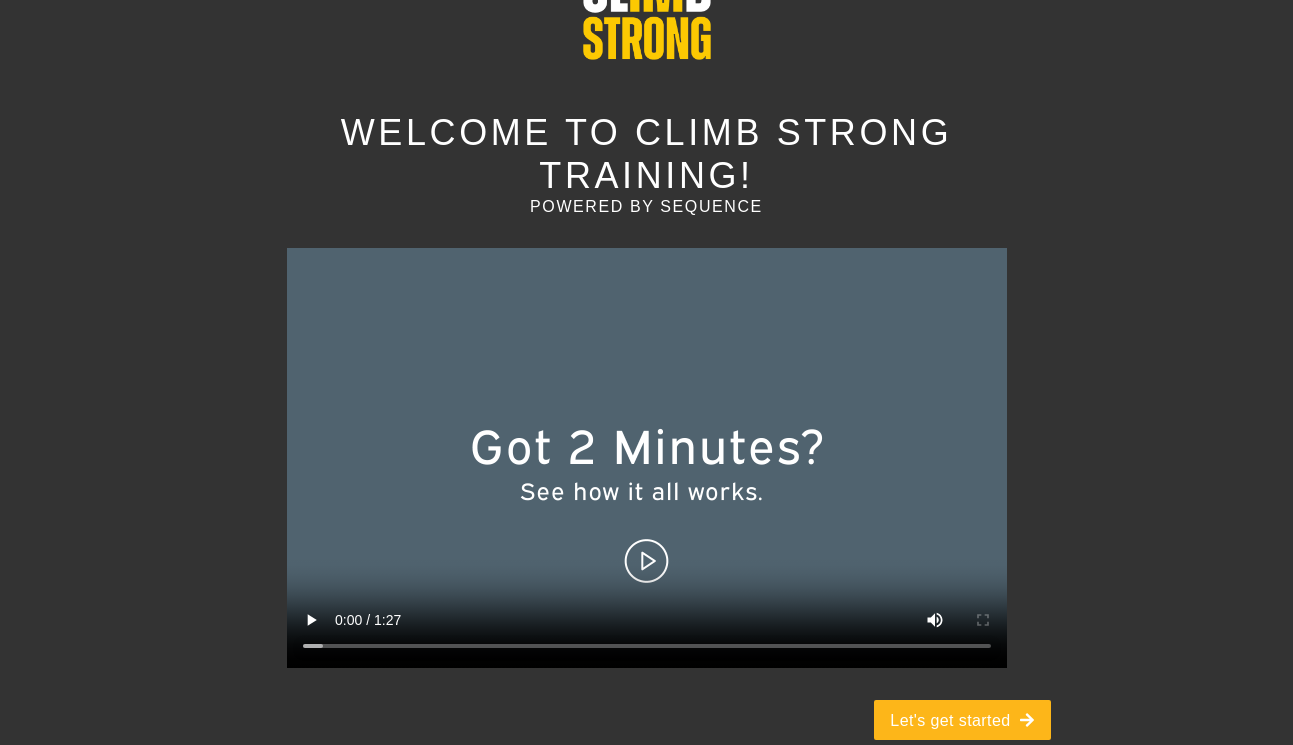 click at bounding box center (647, 458) 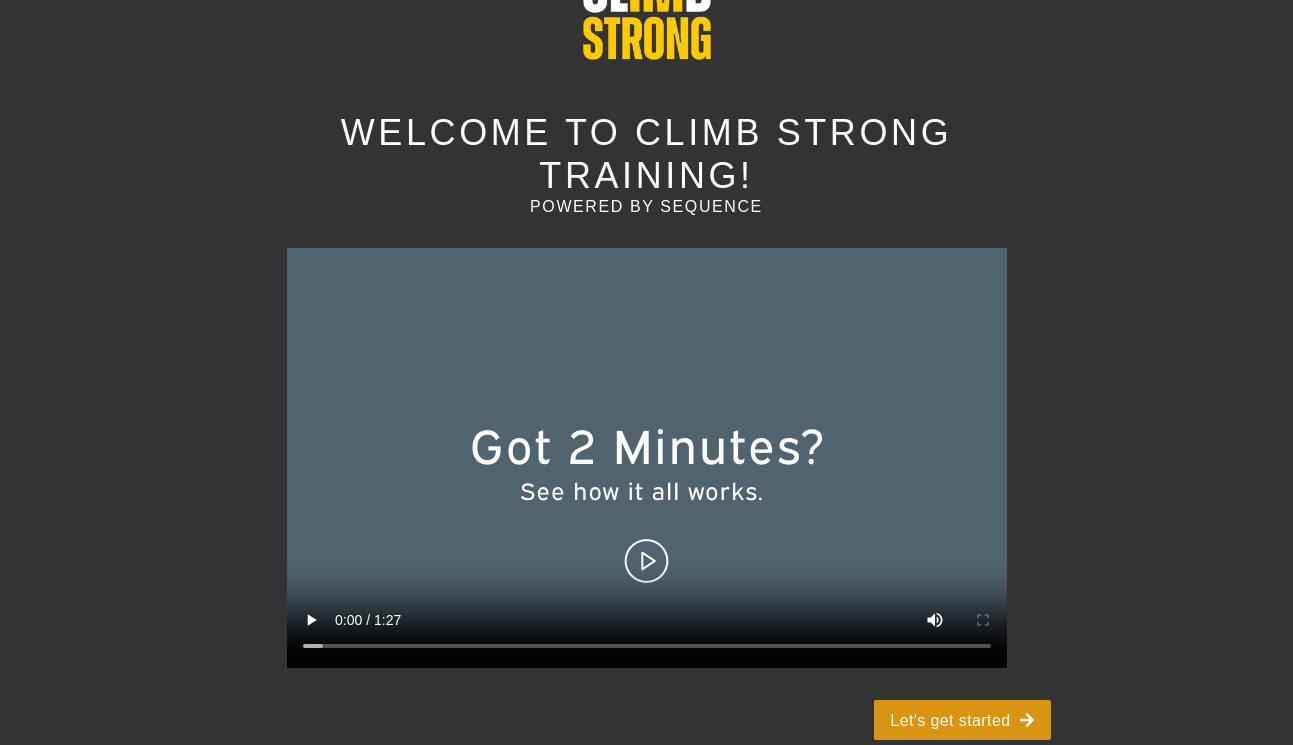 click on "Let's get started" at bounding box center (962, 720) 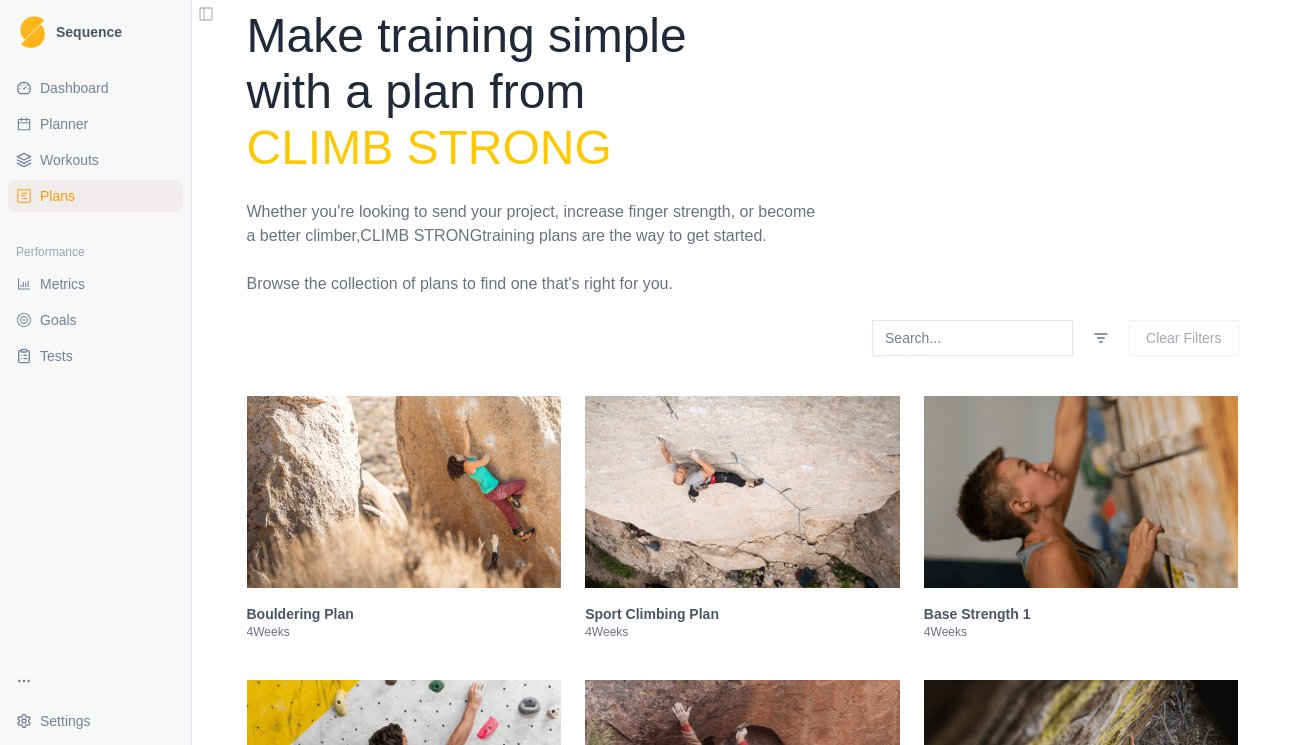 scroll, scrollTop: 35, scrollLeft: 0, axis: vertical 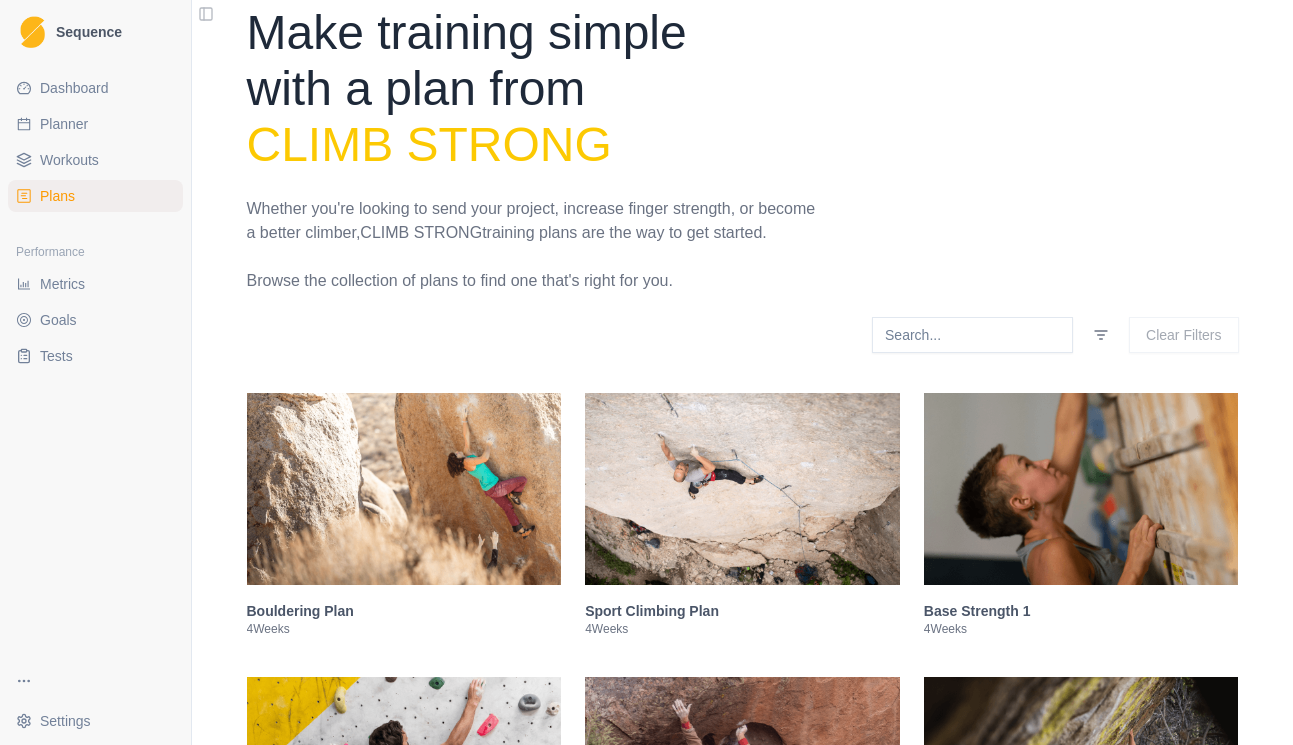 click on "Metrics" at bounding box center (95, 284) 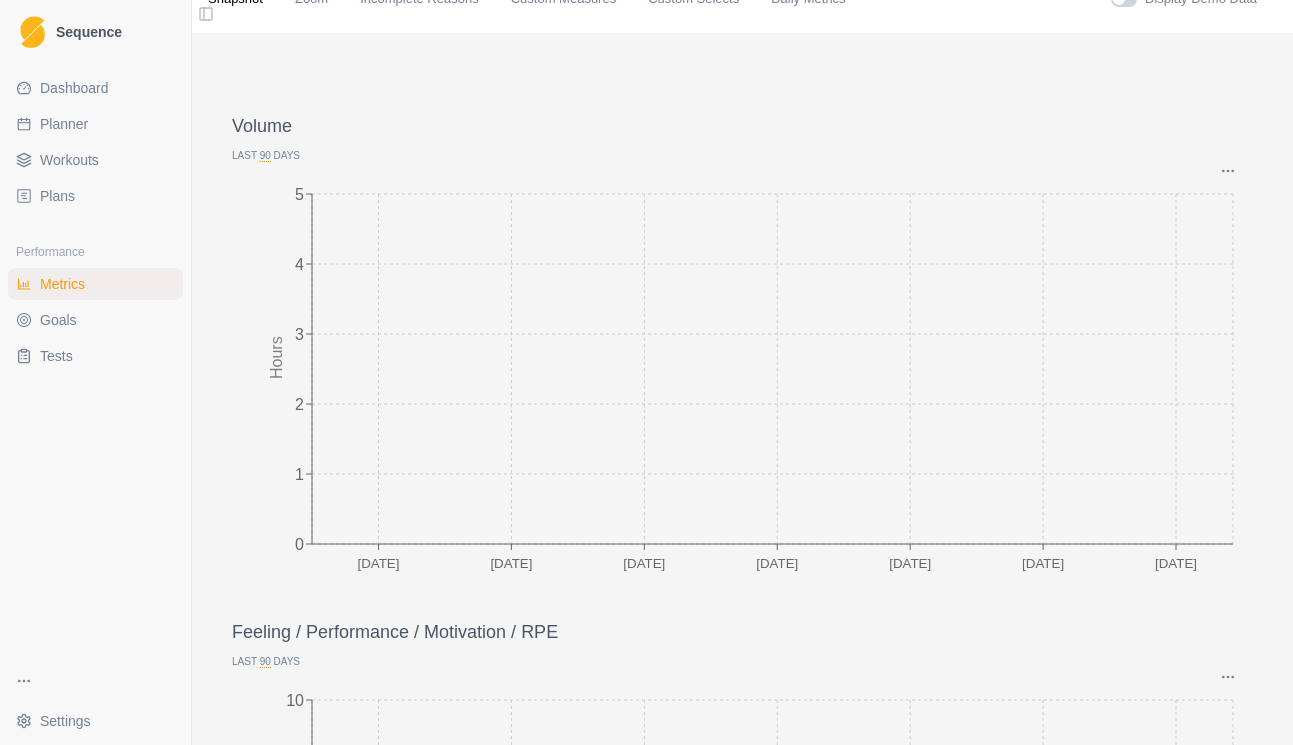 click on "Workouts" at bounding box center (69, 160) 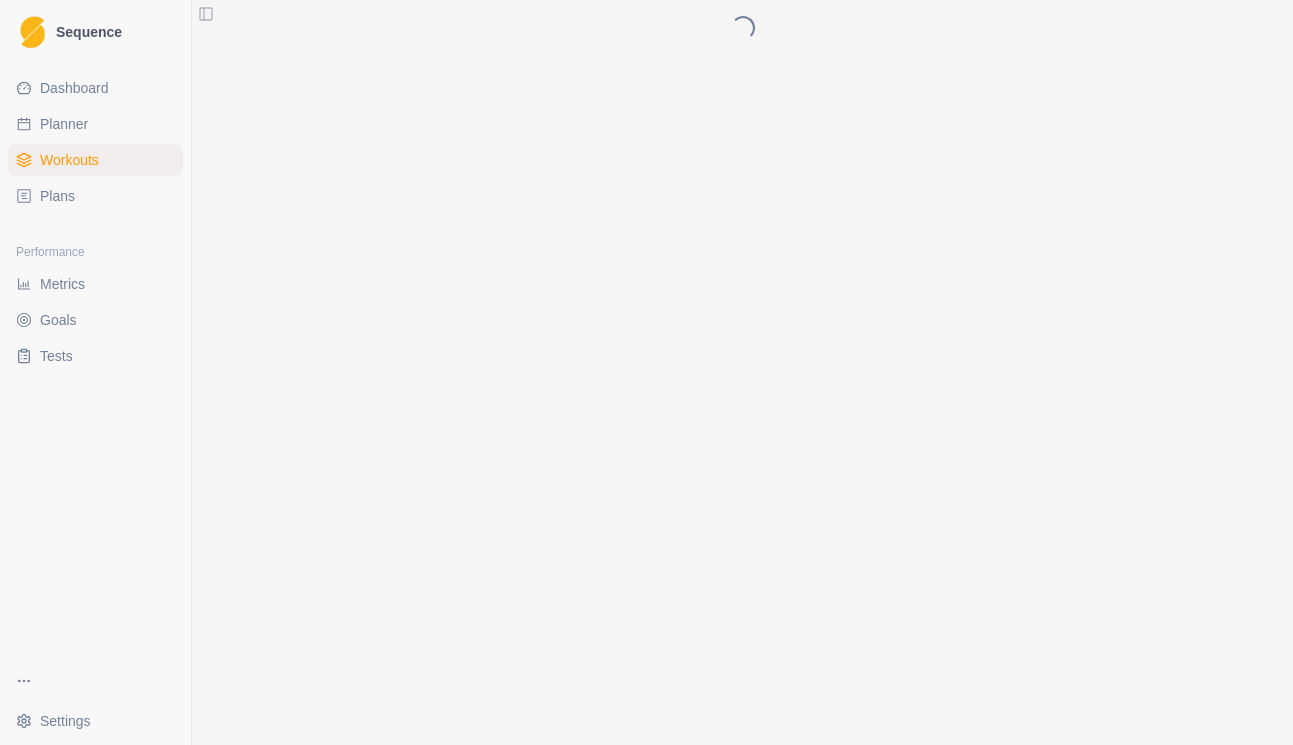 scroll, scrollTop: 0, scrollLeft: 0, axis: both 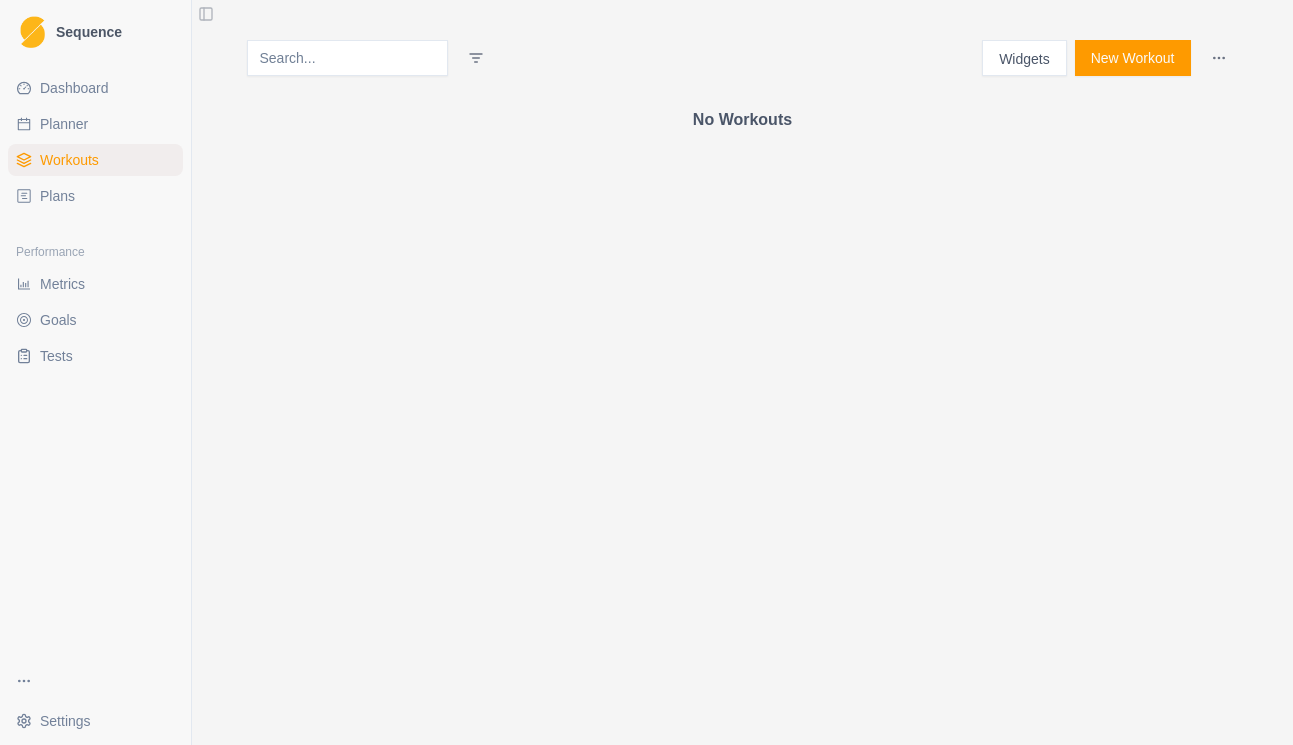 click on "Plans" at bounding box center [57, 196] 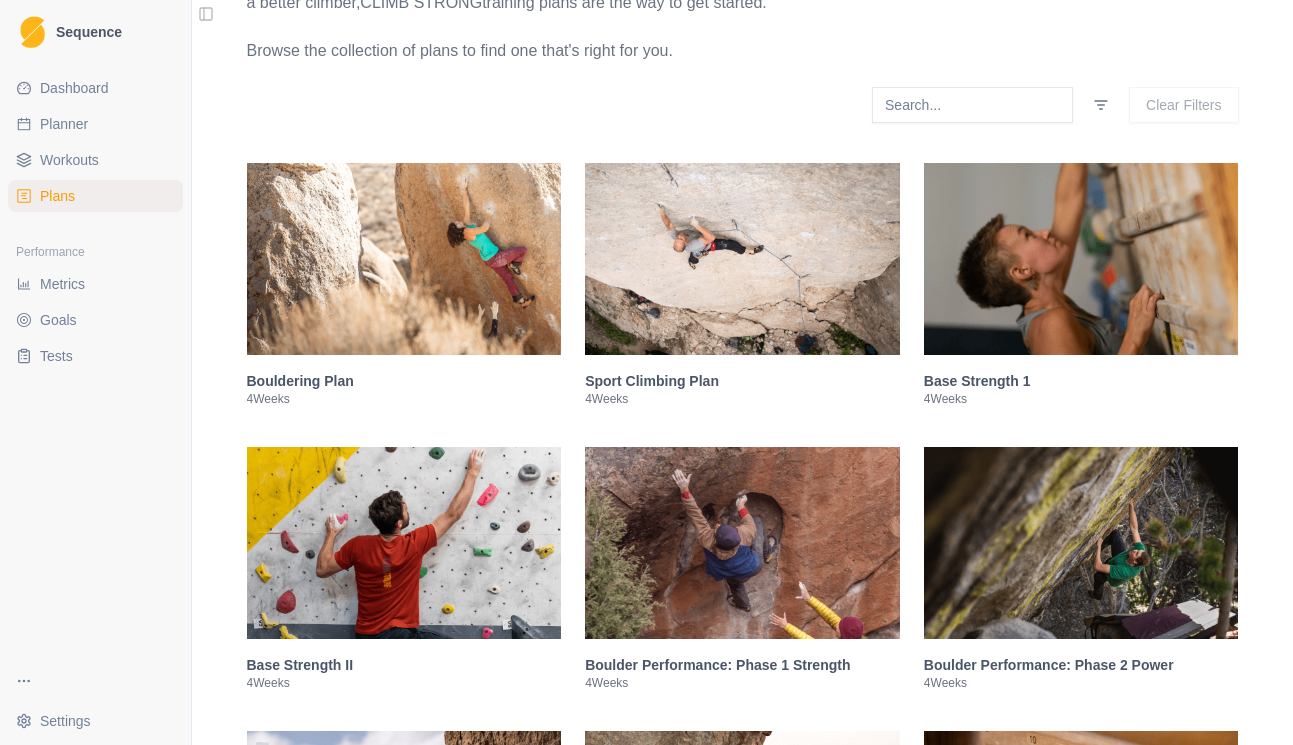 scroll, scrollTop: 259, scrollLeft: 0, axis: vertical 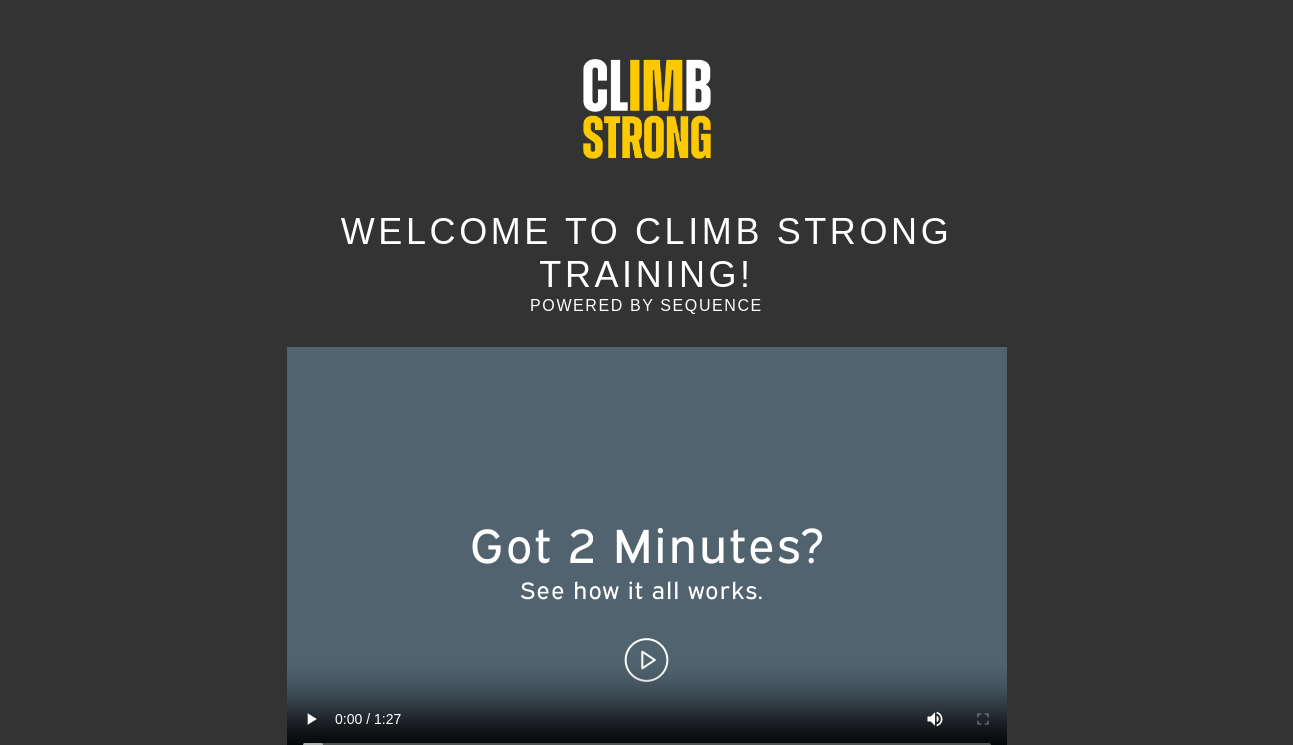 click at bounding box center (647, 557) 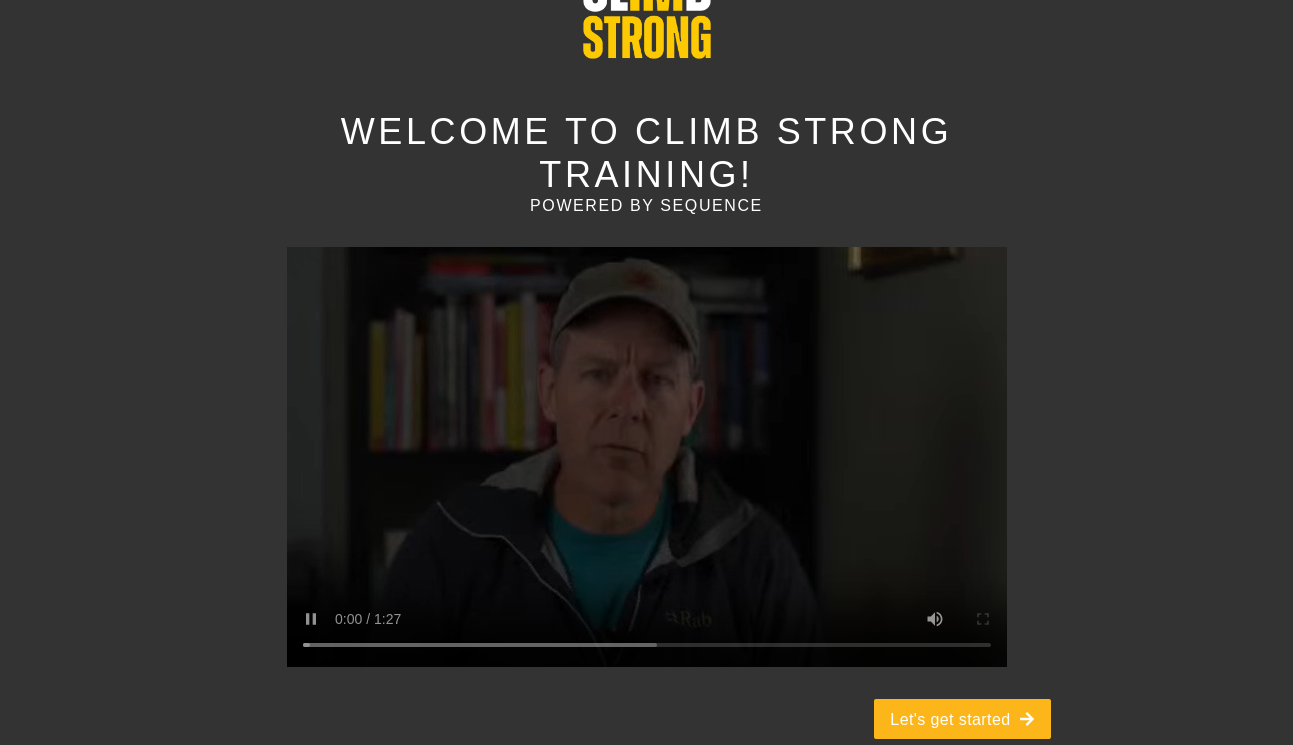 scroll, scrollTop: 99, scrollLeft: 0, axis: vertical 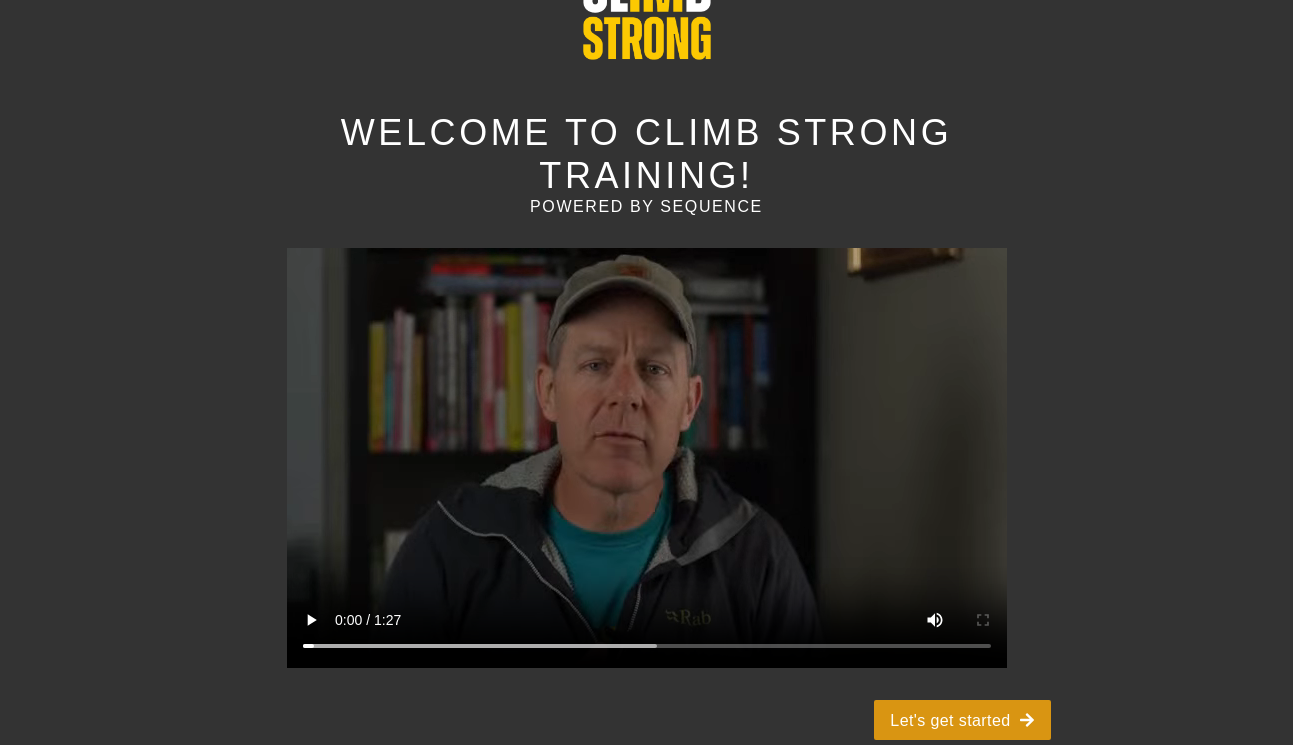 click on "Let's get started" at bounding box center (962, 720) 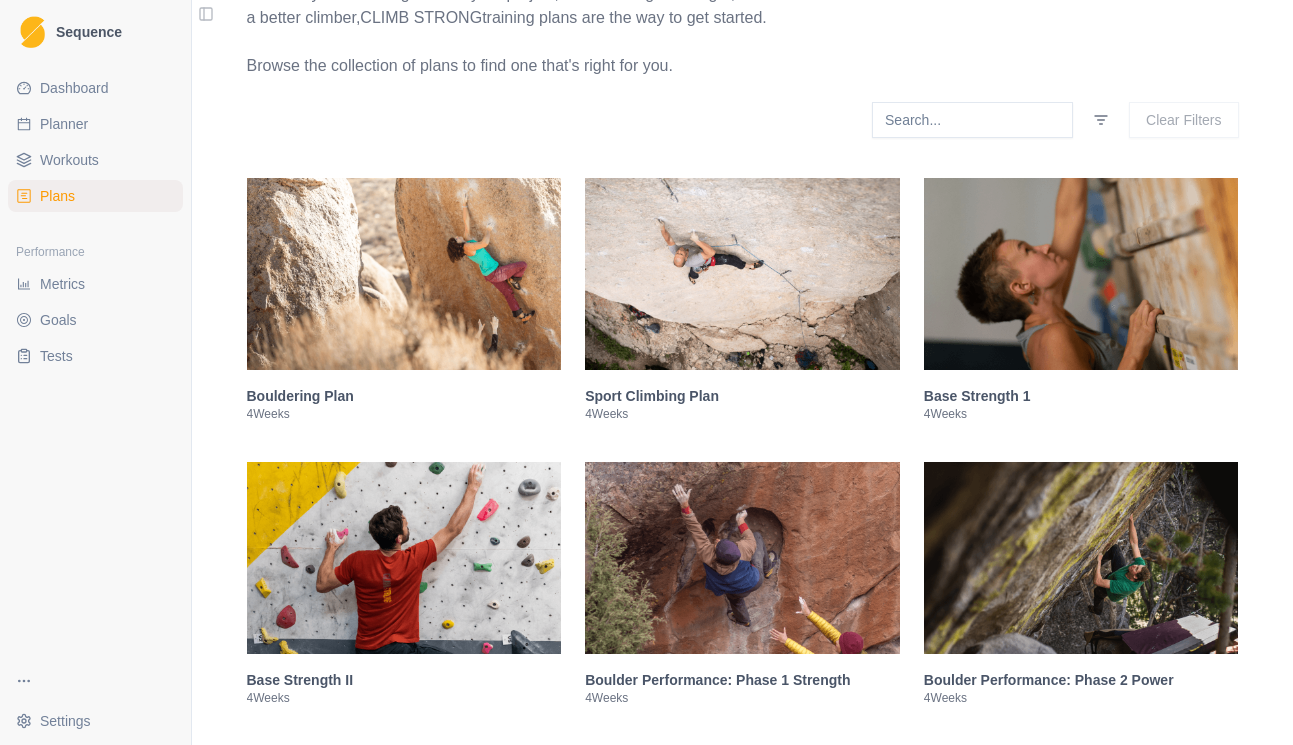 scroll, scrollTop: 271, scrollLeft: 0, axis: vertical 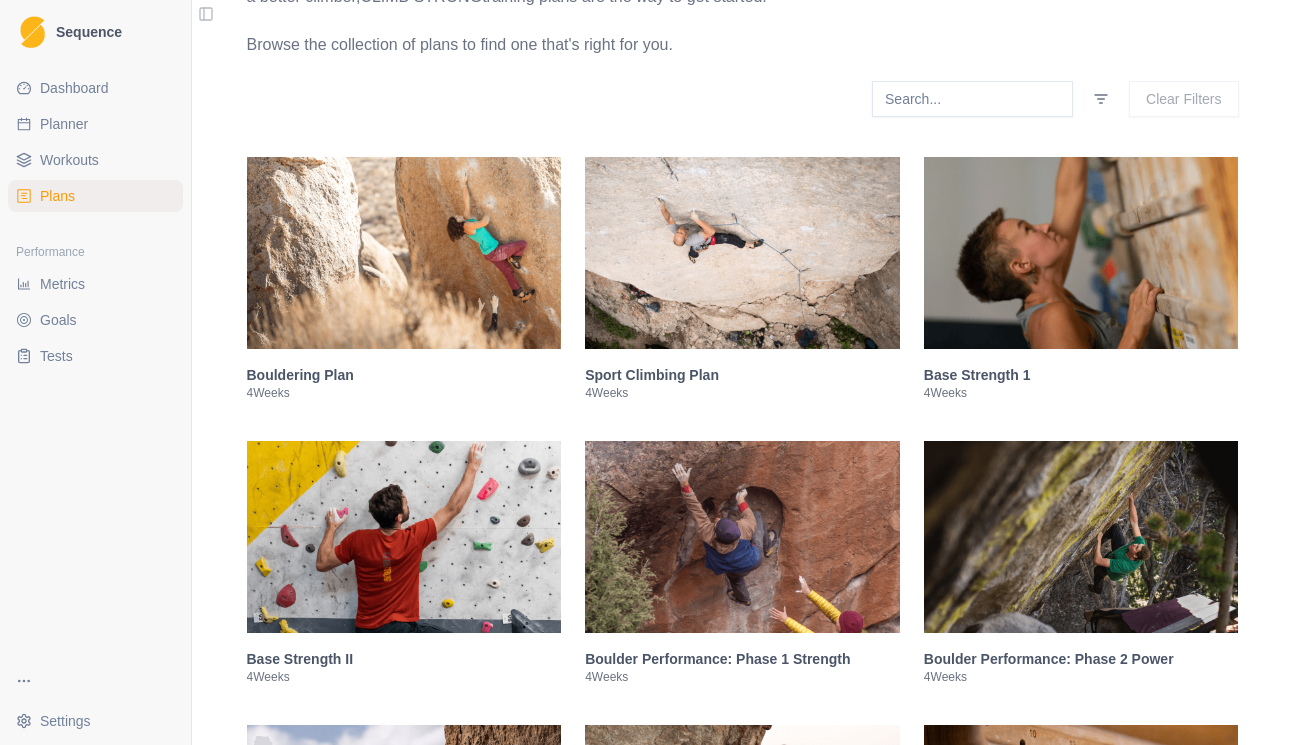 click at bounding box center (1081, 253) 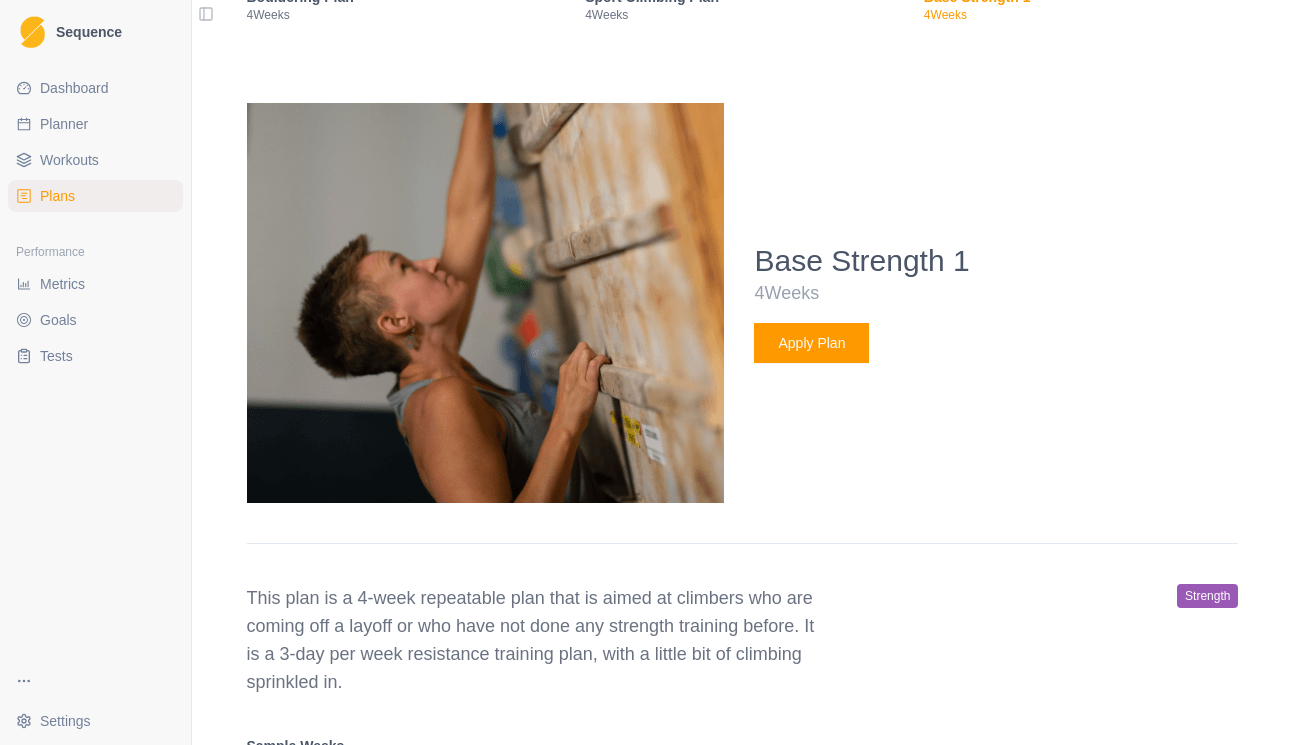 scroll, scrollTop: 650, scrollLeft: 0, axis: vertical 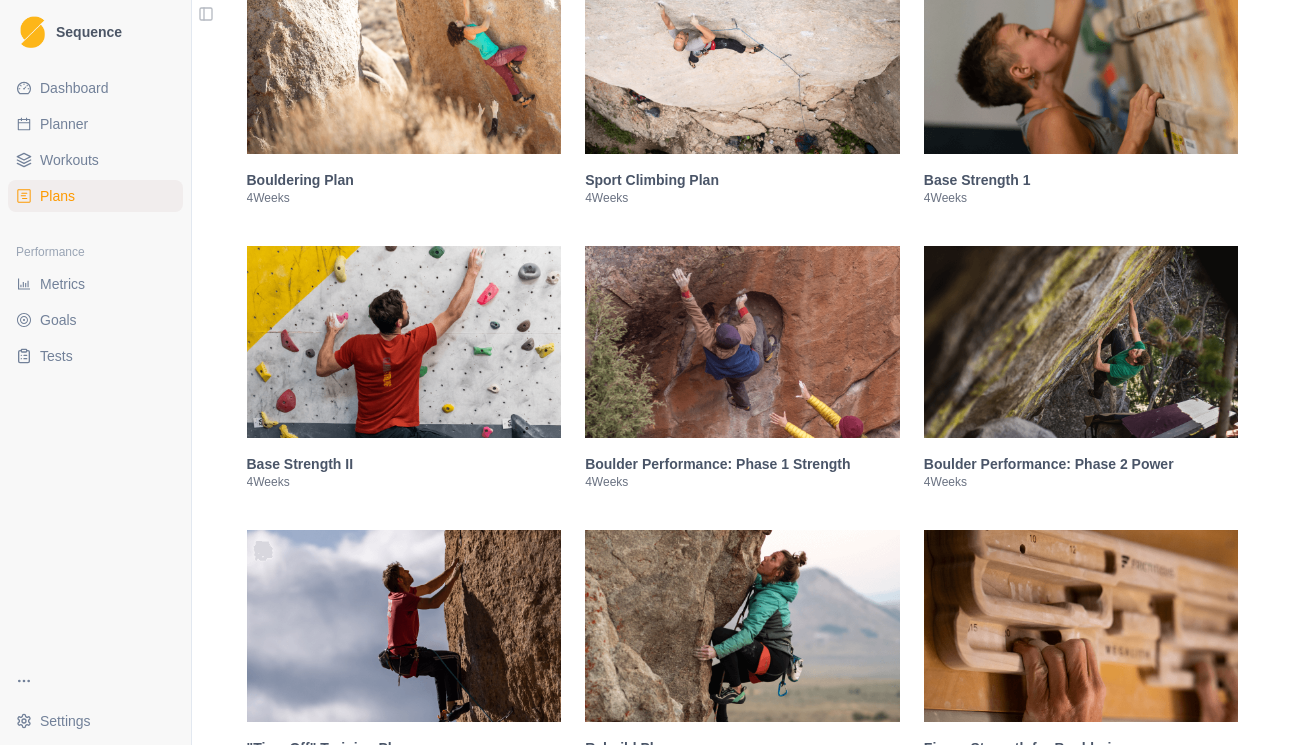 click at bounding box center [404, 342] 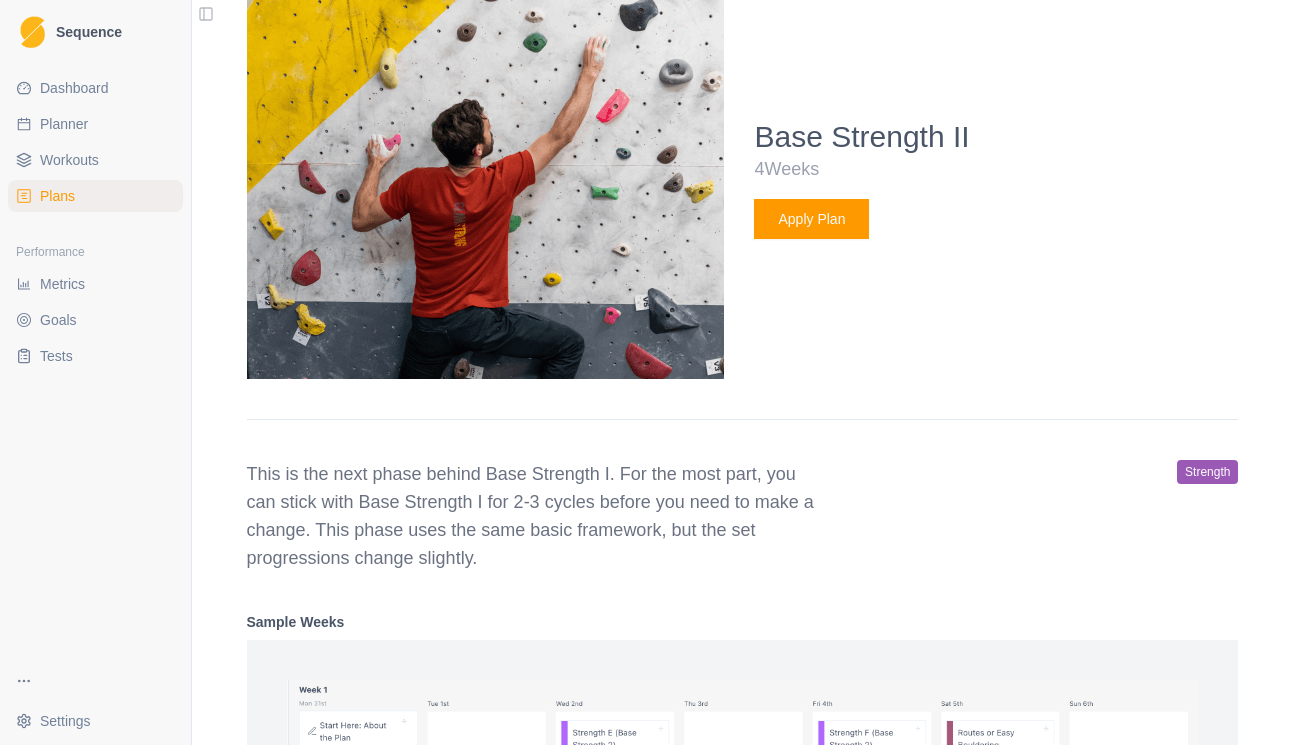 scroll, scrollTop: 1025, scrollLeft: 0, axis: vertical 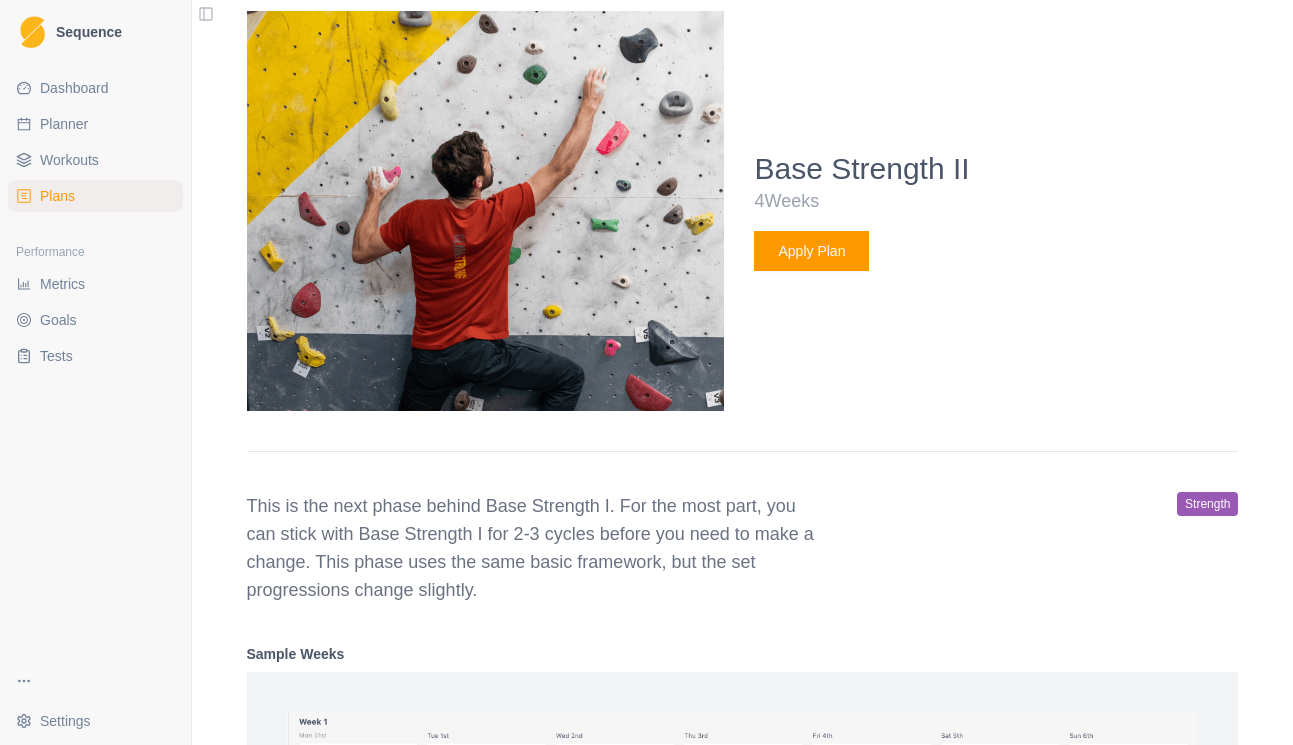 click on "Apply Plan" at bounding box center [811, 251] 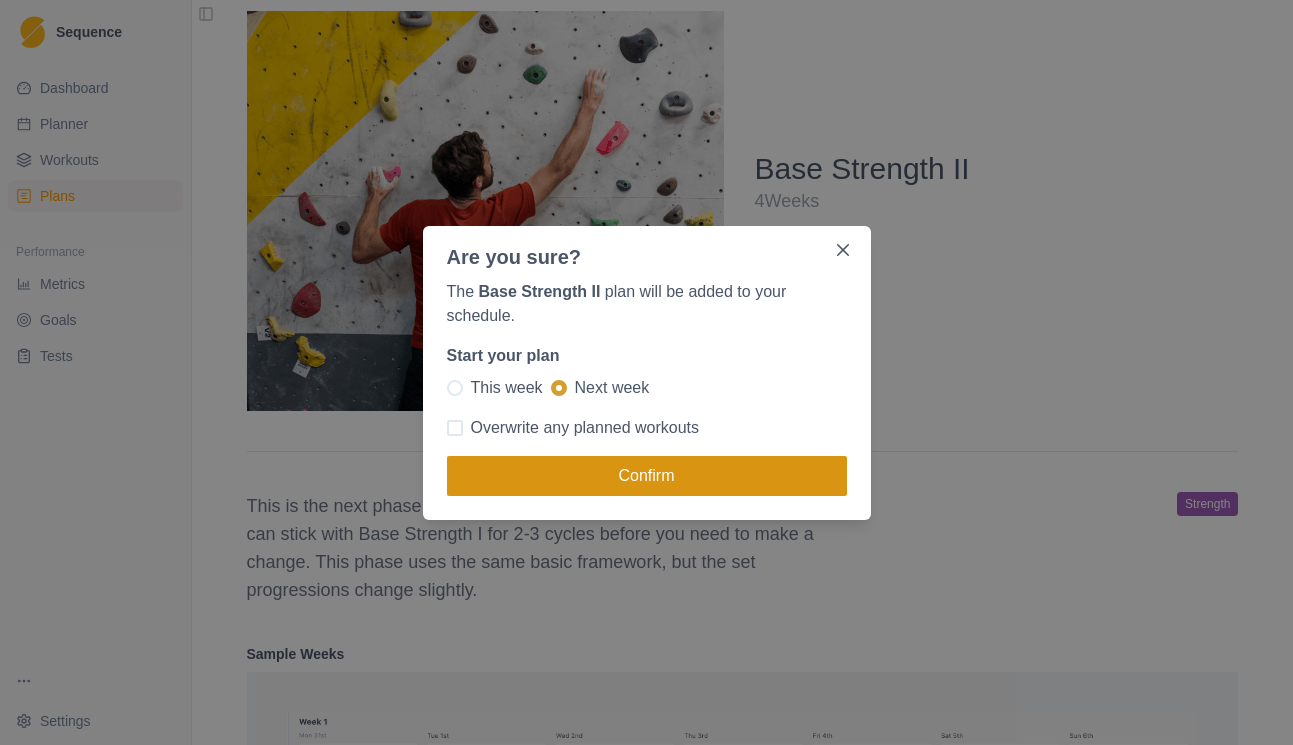 click on "Confirm" at bounding box center (647, 476) 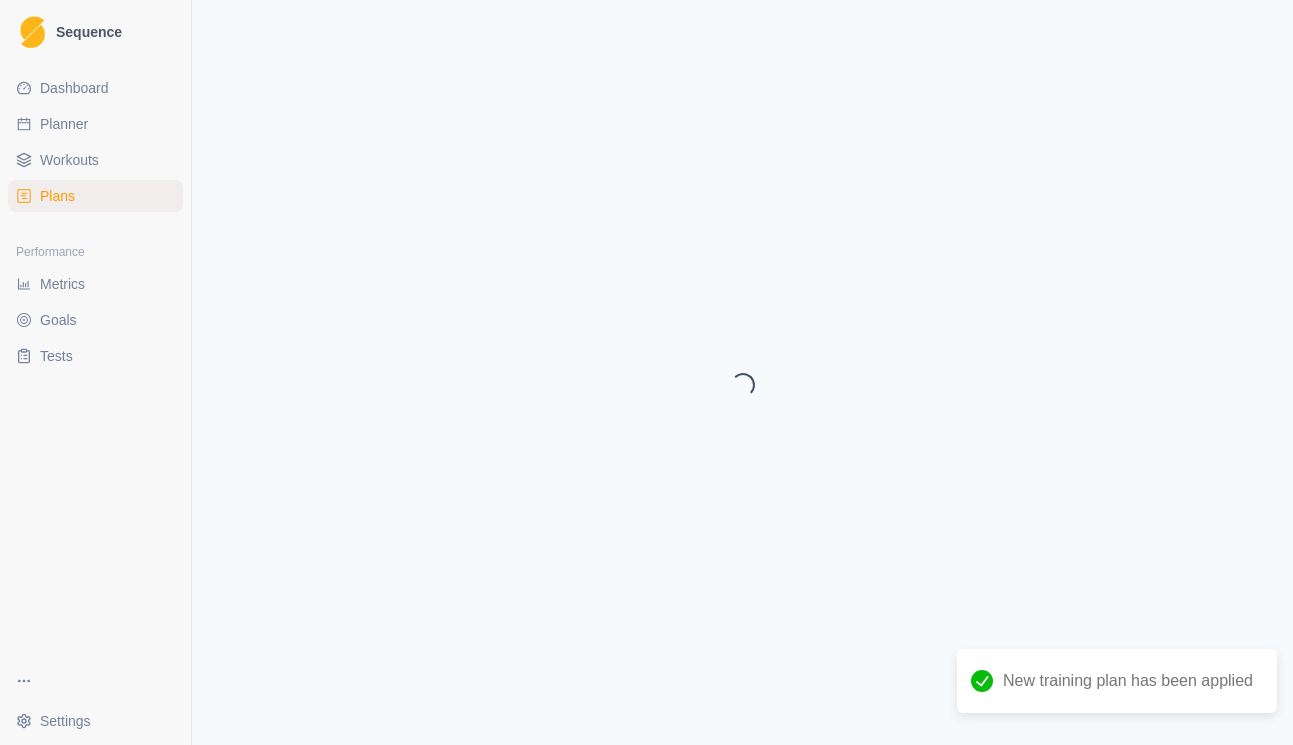 scroll, scrollTop: 0, scrollLeft: 0, axis: both 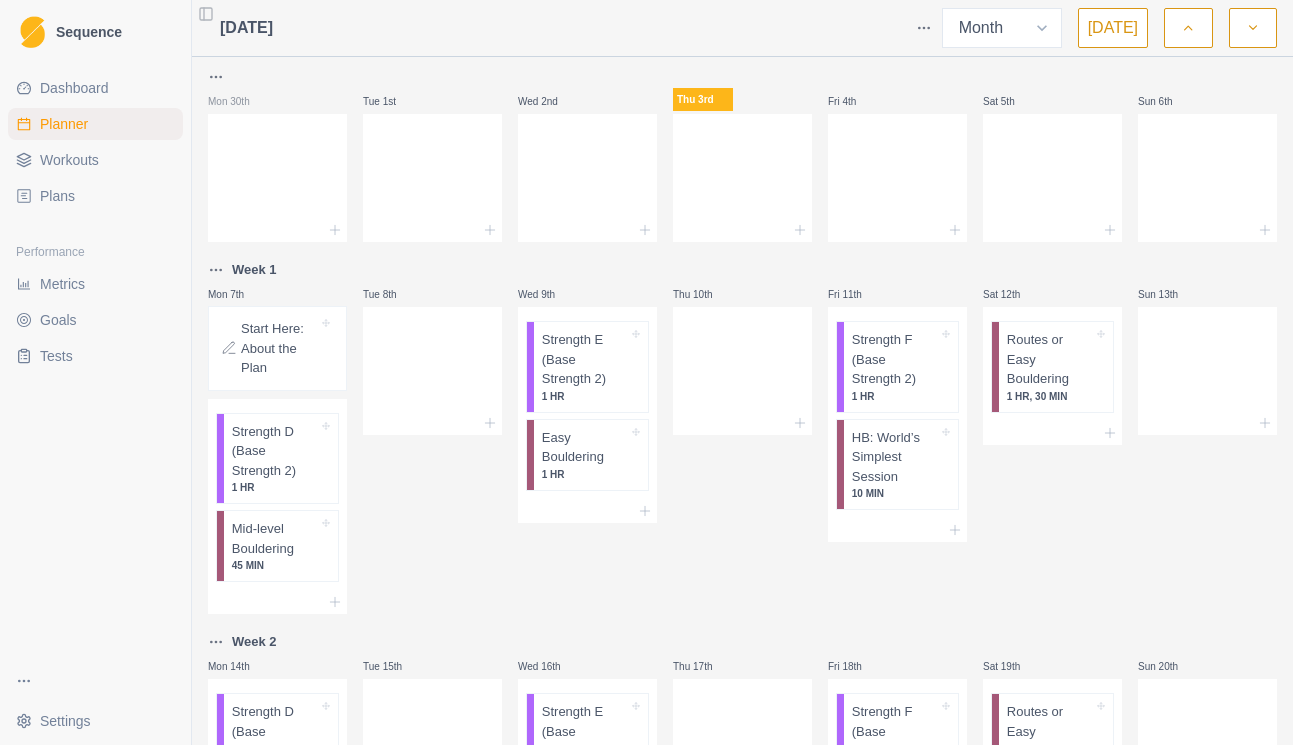 click on "Start Here: About the Plan" at bounding box center [279, 348] 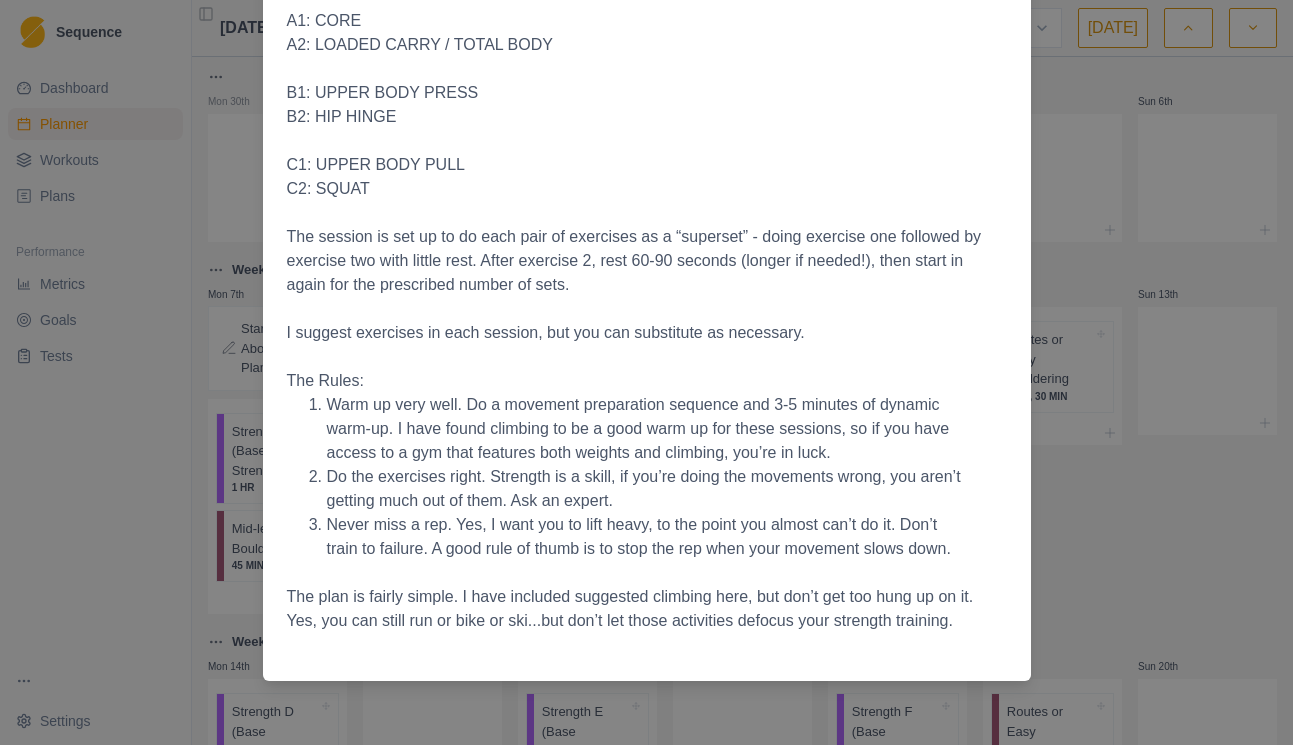 scroll, scrollTop: 471, scrollLeft: 0, axis: vertical 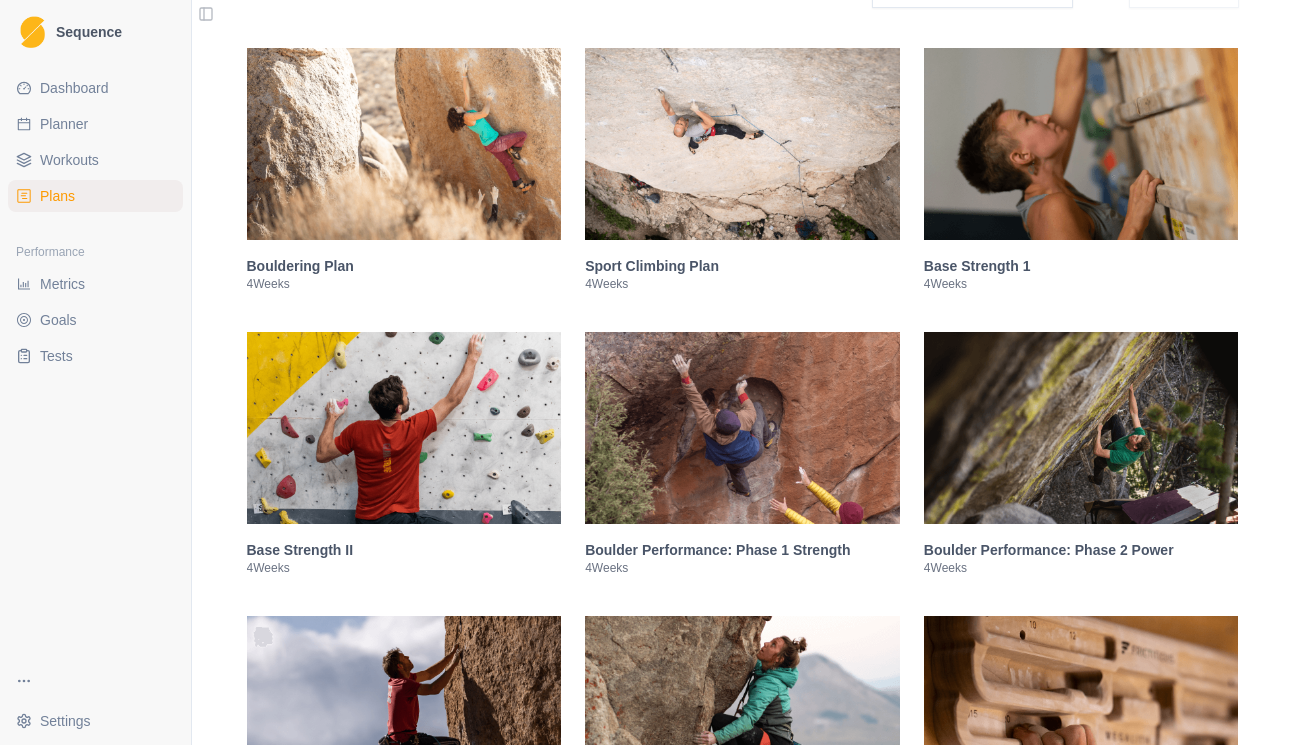 click at bounding box center [742, 428] 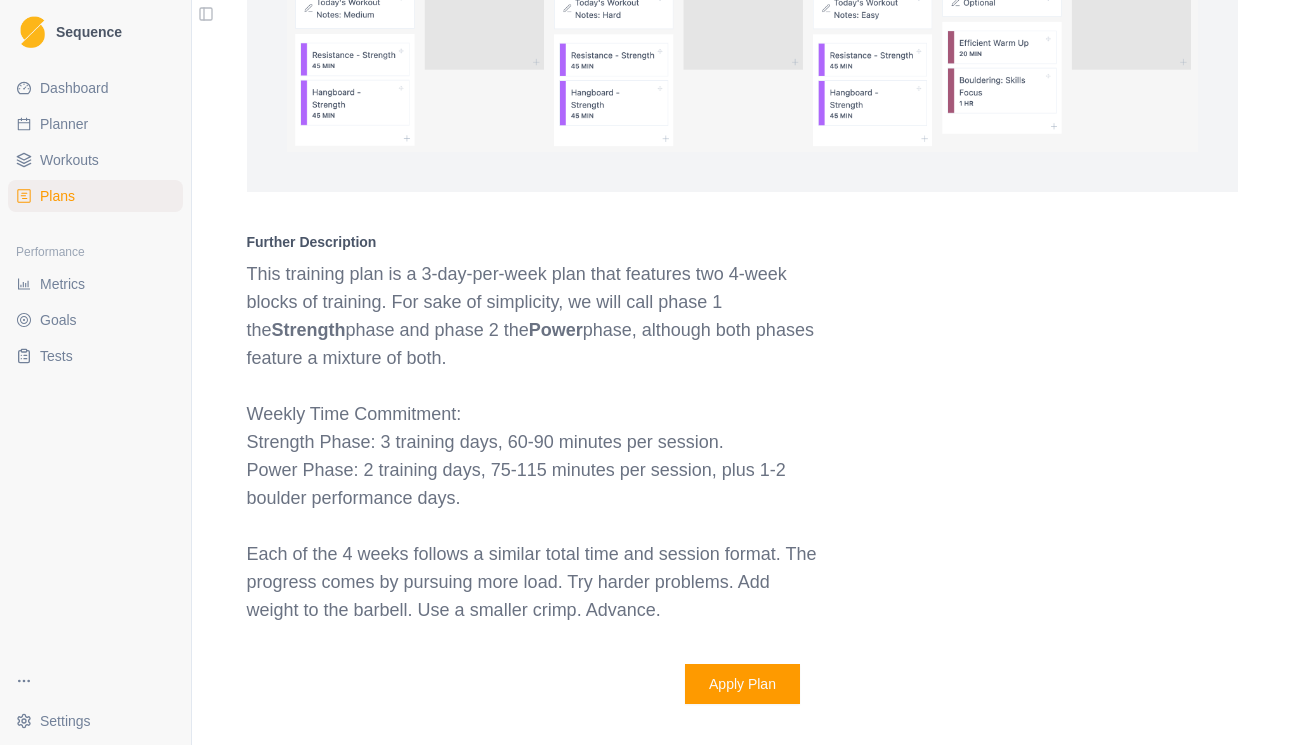 scroll, scrollTop: 2108, scrollLeft: 0, axis: vertical 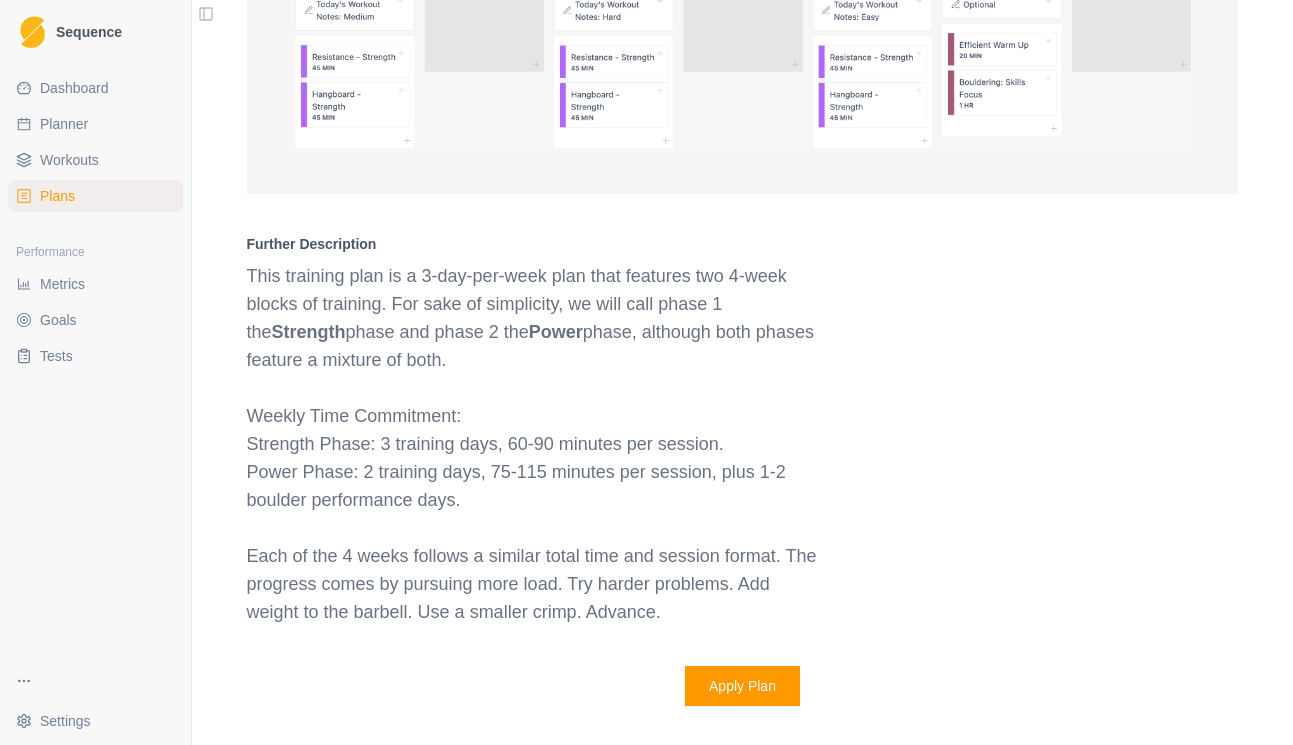 click on "Dashboard" at bounding box center [74, 88] 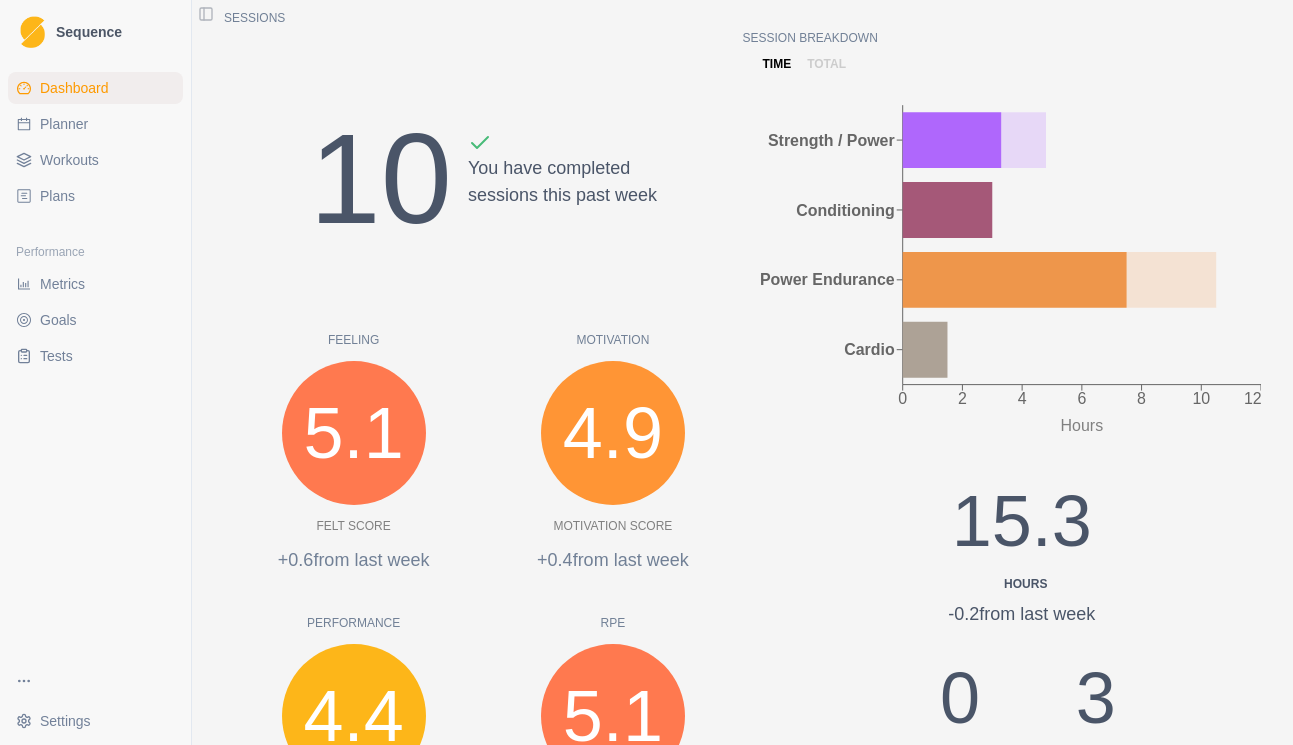 scroll, scrollTop: 43, scrollLeft: 0, axis: vertical 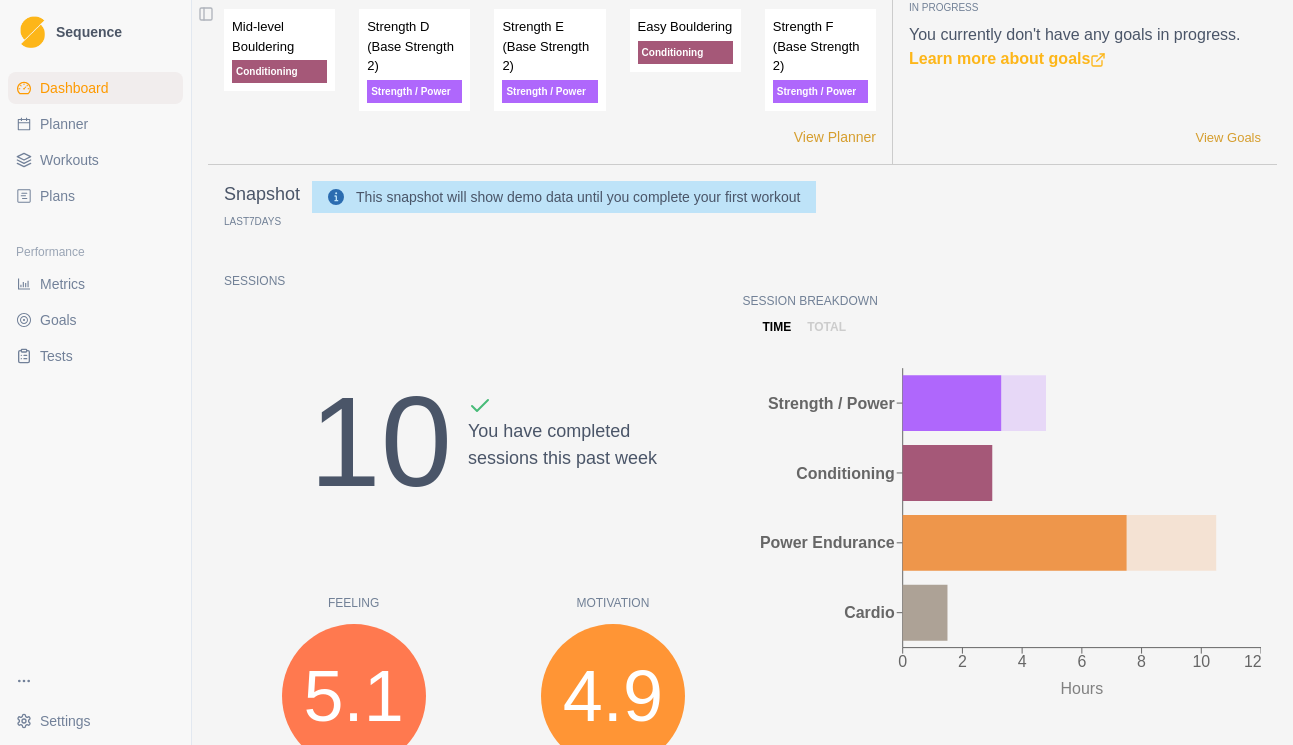 click on "Plans" at bounding box center [57, 196] 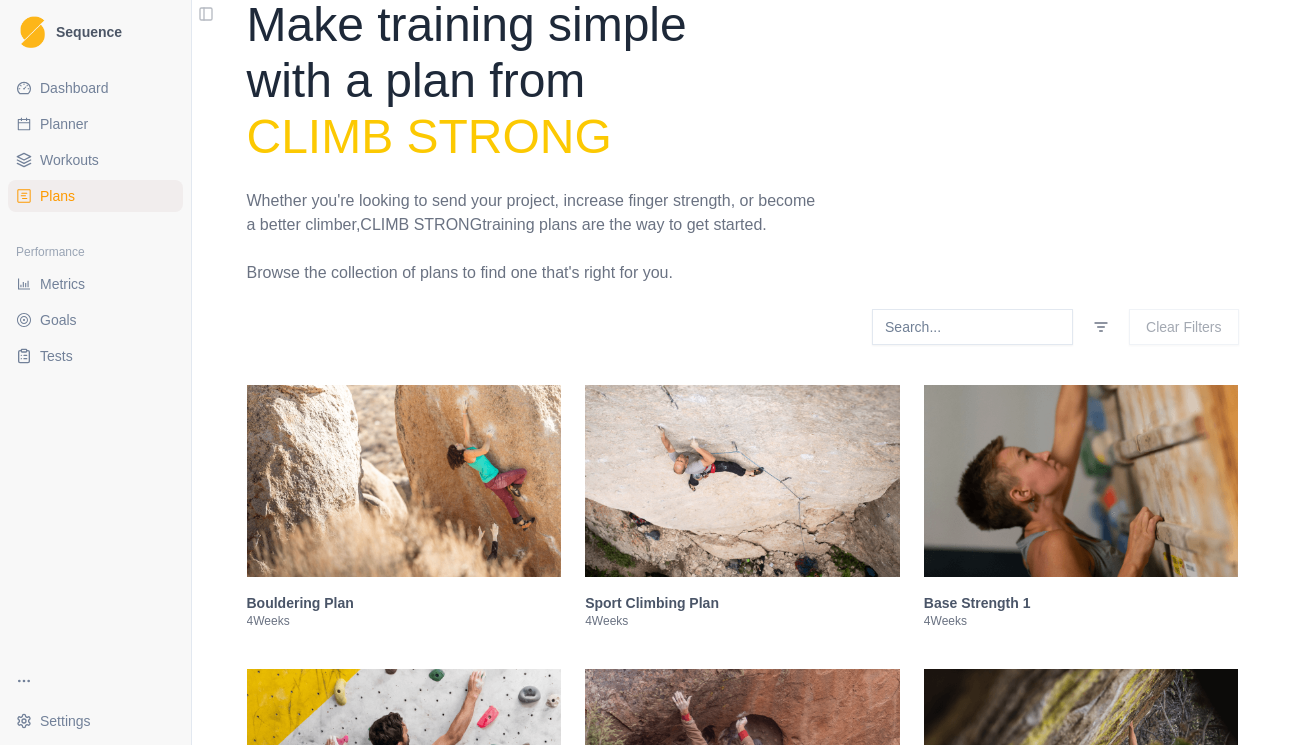 click on "Workouts" at bounding box center [69, 160] 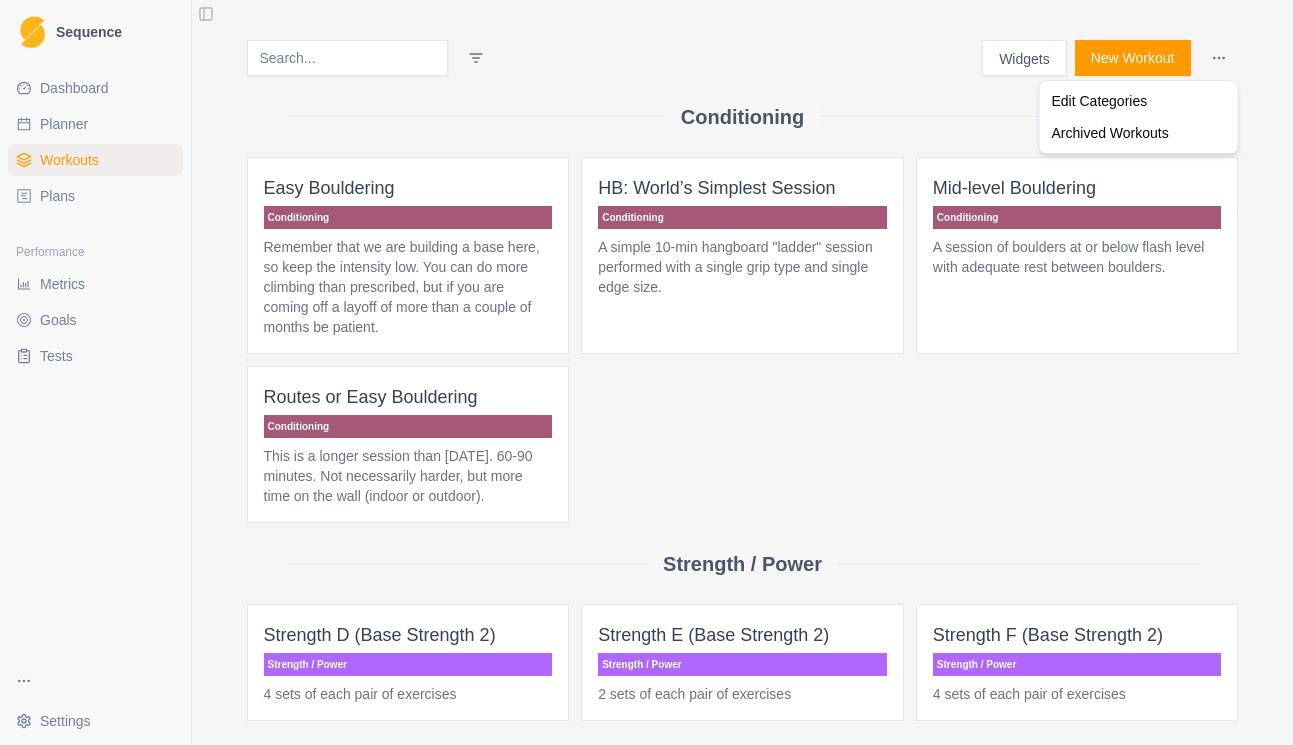click on "Sequence Dashboard Planner Workouts Plans Performance Metrics Goals Tests Settings Toggle Sidebar Widgets New Workout Conditioning Easy Bouldering Conditioning Remember that we are building a base here, so keep the intensity low. You can do more climbing than prescribed, but if you are coming off a layoff of more than a couple of months be patient.  HB: World’s Simplest Session Conditioning A simple 10-min hangboard "ladder" session performed with a single grip type and single edge size. Mid-level Bouldering Conditioning A session of boulders at or below flash level with adequate rest between boulders. Routes or Easy Bouldering Conditioning This is a longer session than [DATE]. 60-90 minutes. Not necessarily harder, but more time on the wall (indoor or outdoor). Strength / Power Strength D (Base Strength 2) Strength / Power 4 sets of each pair of exercises Strength E (Base Strength 2) Strength / Power 2 sets of each pair of exercises Strength F (Base Strength 2) Strength / Power" at bounding box center [646, 372] 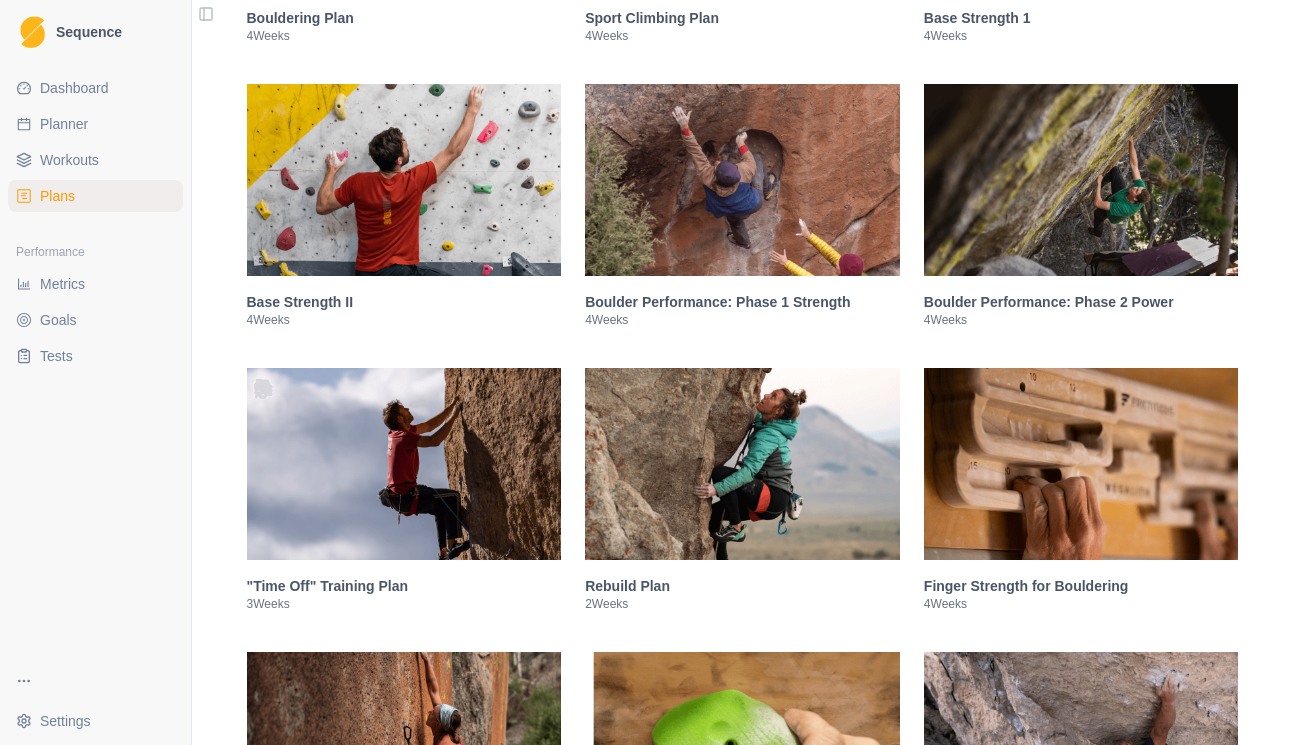 scroll, scrollTop: 629, scrollLeft: 0, axis: vertical 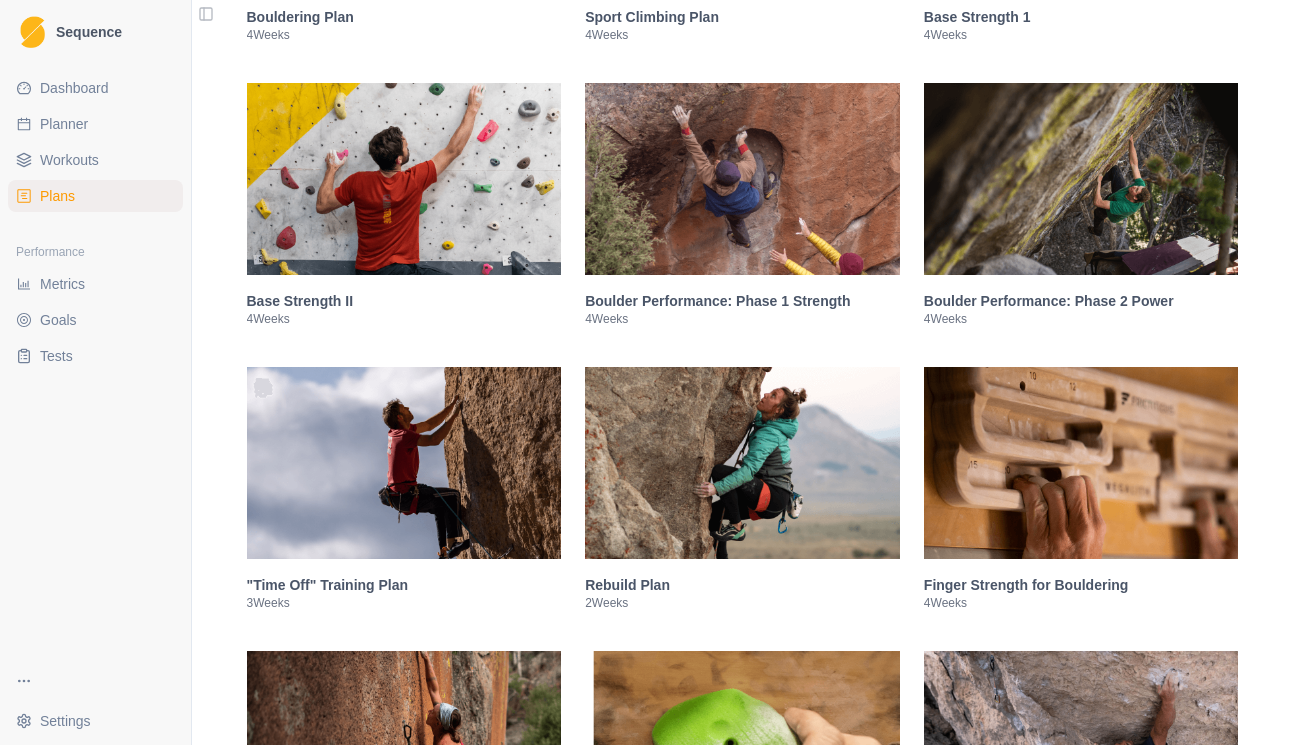 click at bounding box center (1081, 463) 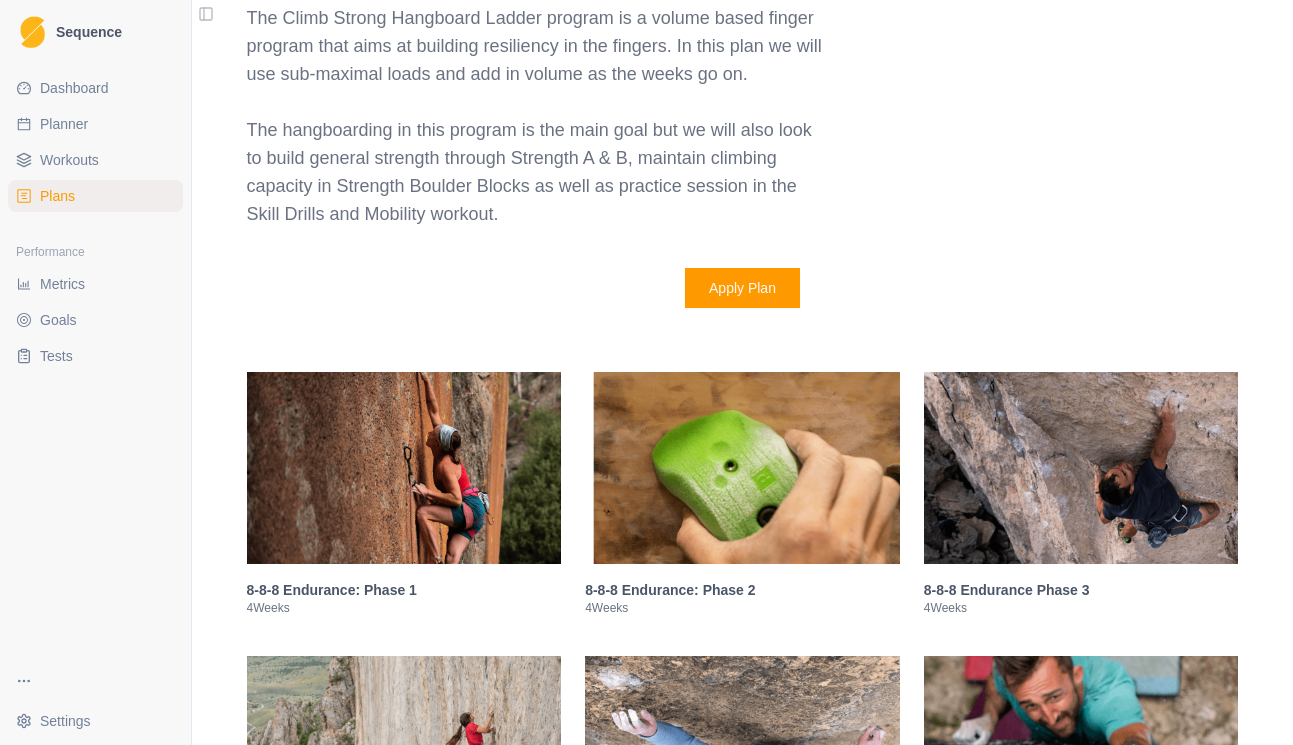 scroll, scrollTop: 2852, scrollLeft: 0, axis: vertical 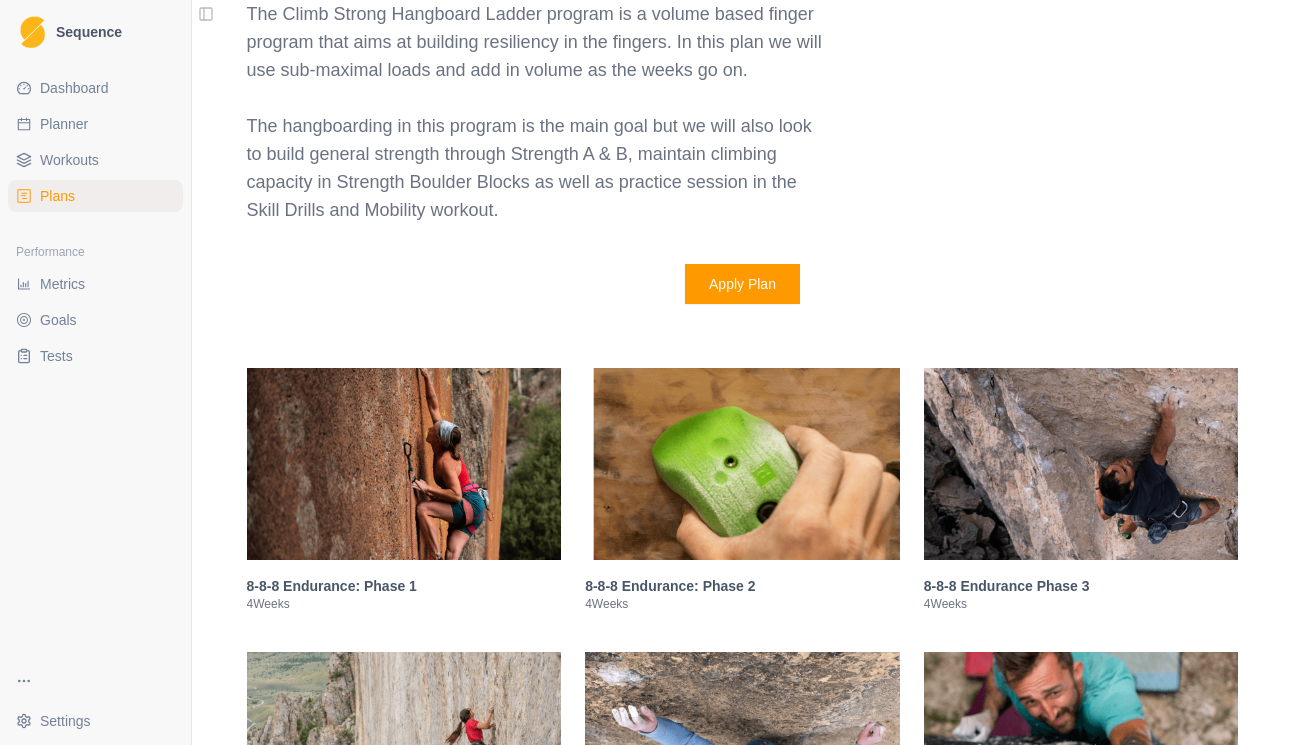 click on "Apply Plan" at bounding box center [742, 284] 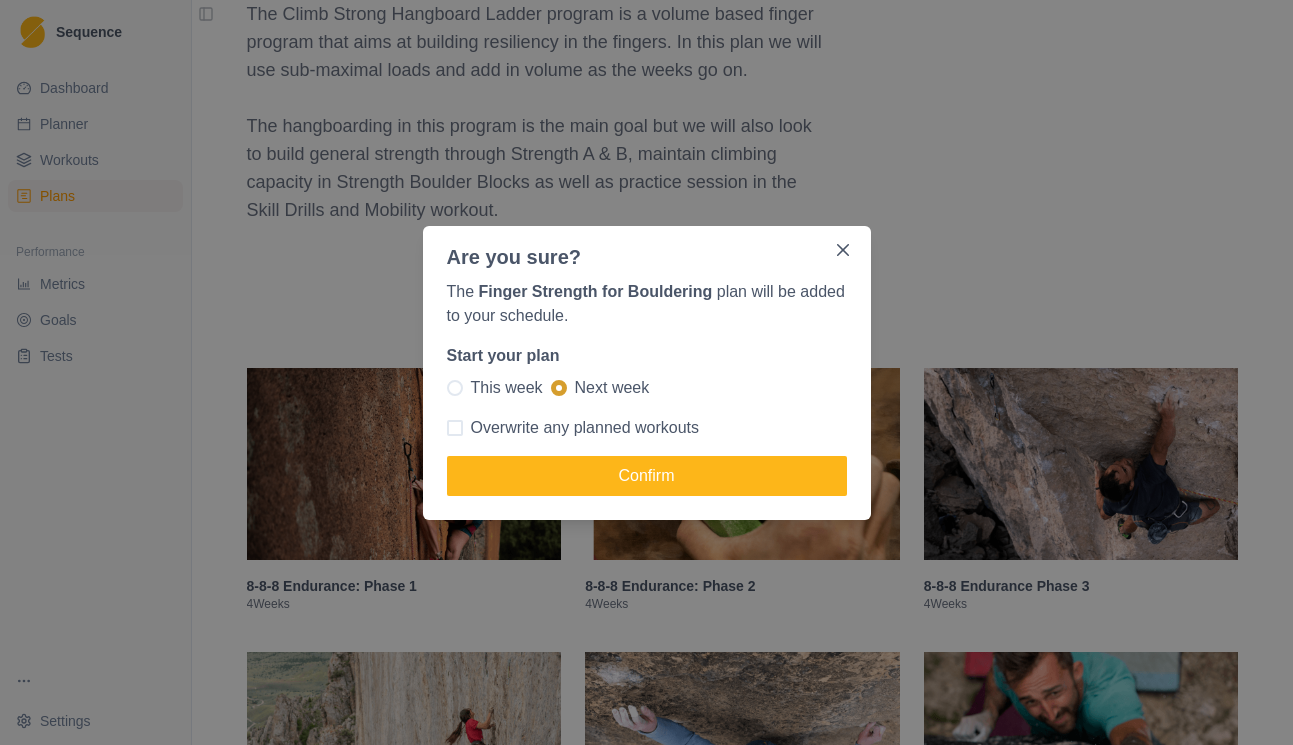 click on "Overwrite any planned workouts" at bounding box center [585, 428] 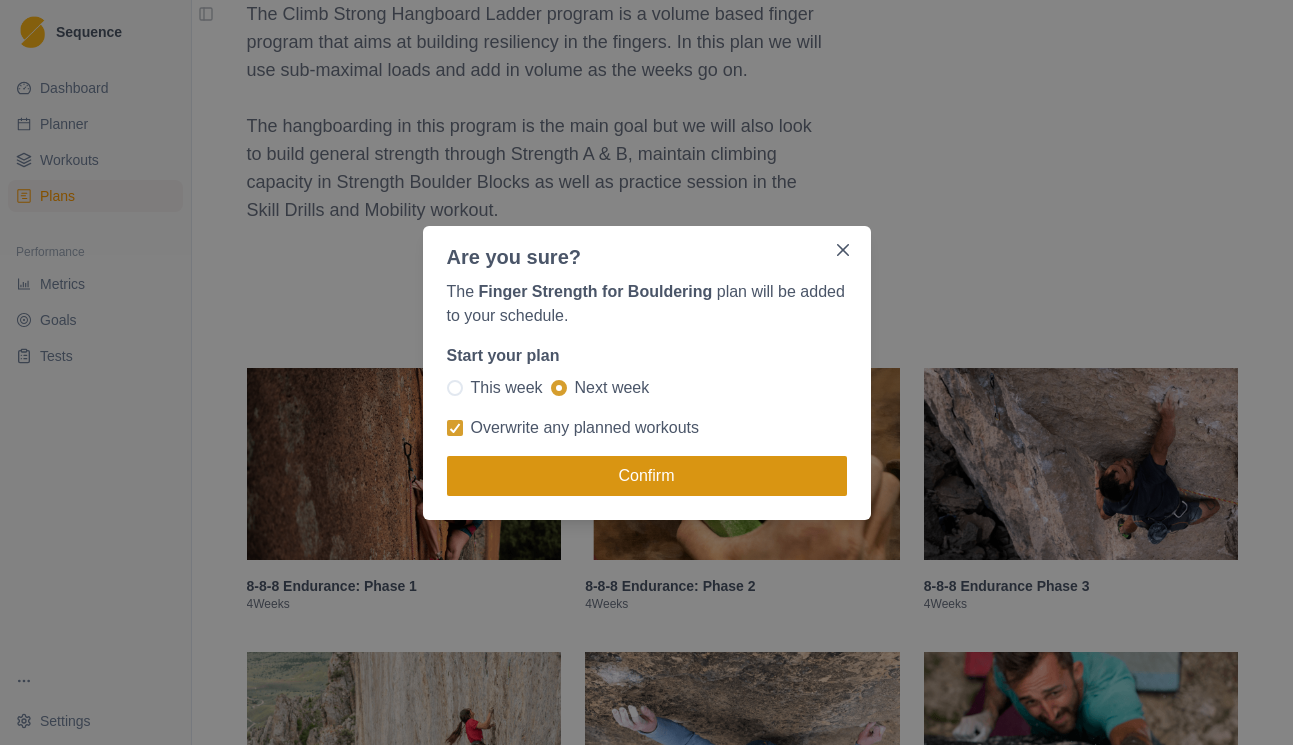 click on "Confirm" at bounding box center (647, 476) 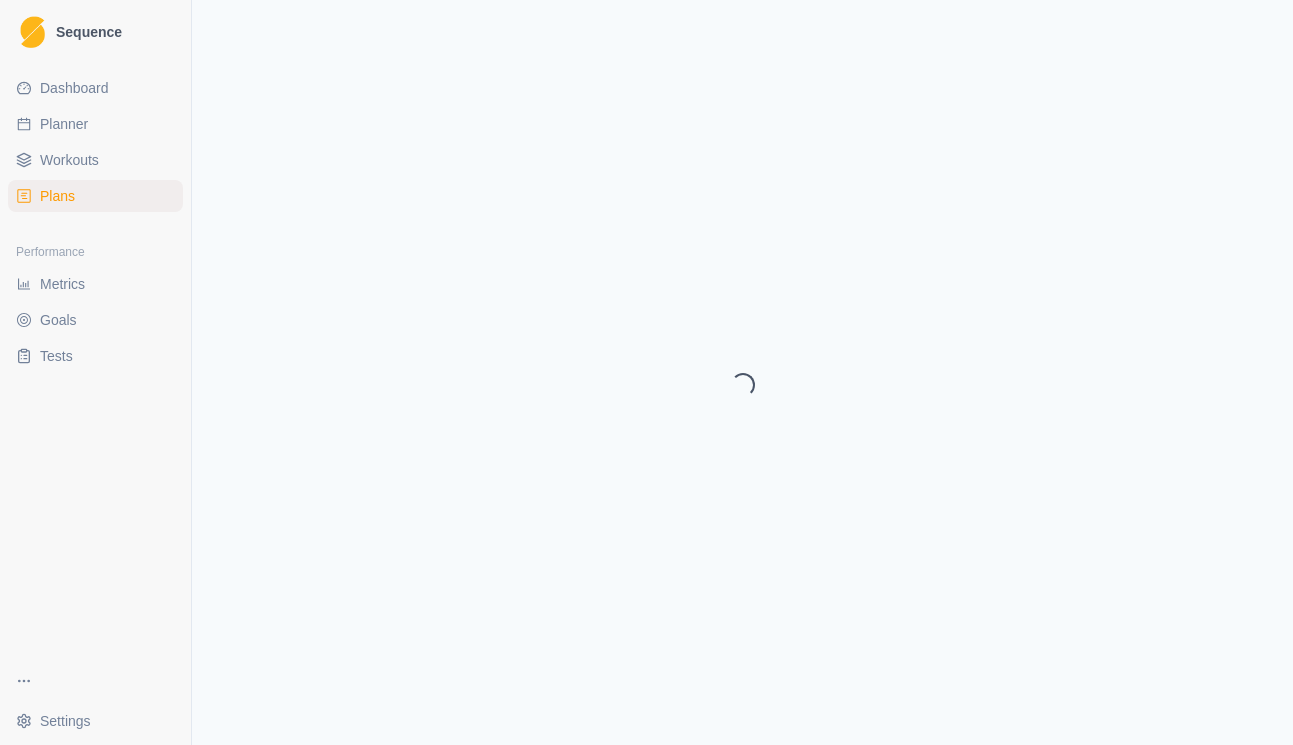 select on "month" 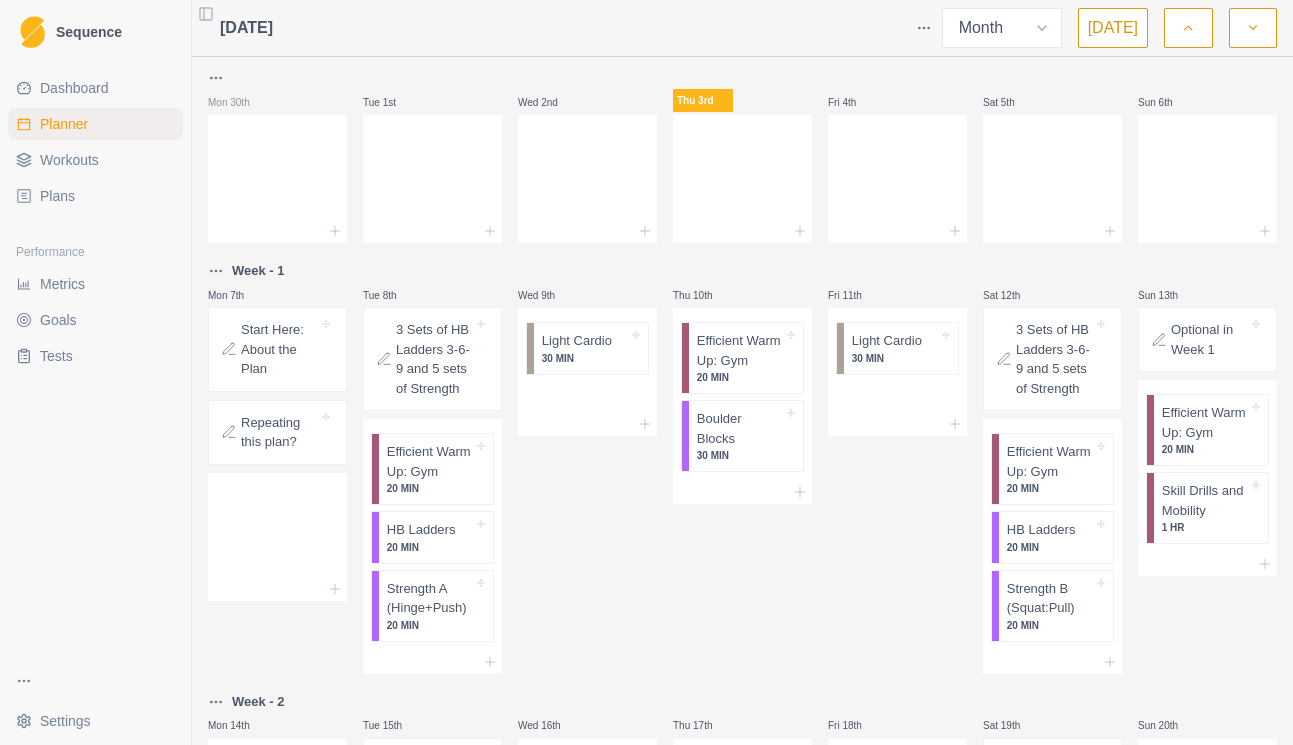 scroll, scrollTop: 0, scrollLeft: 0, axis: both 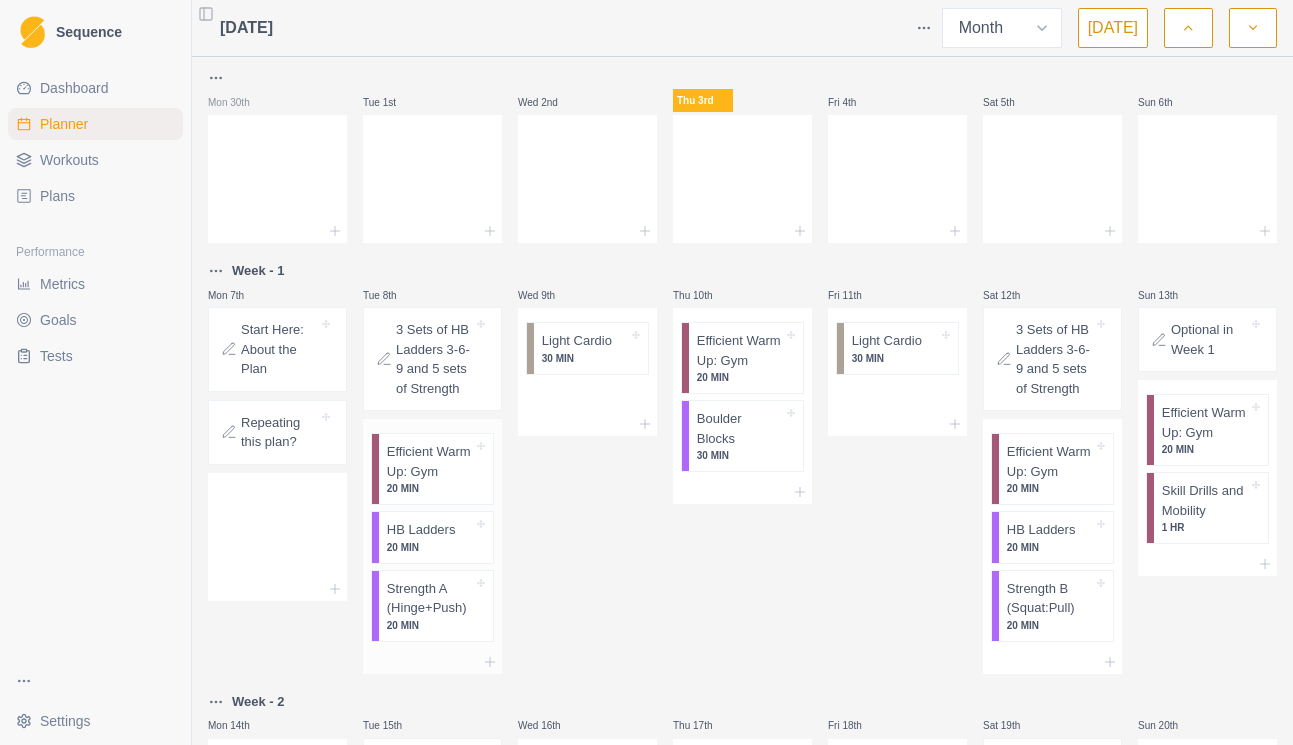 click on "HB Ladders" at bounding box center (421, 530) 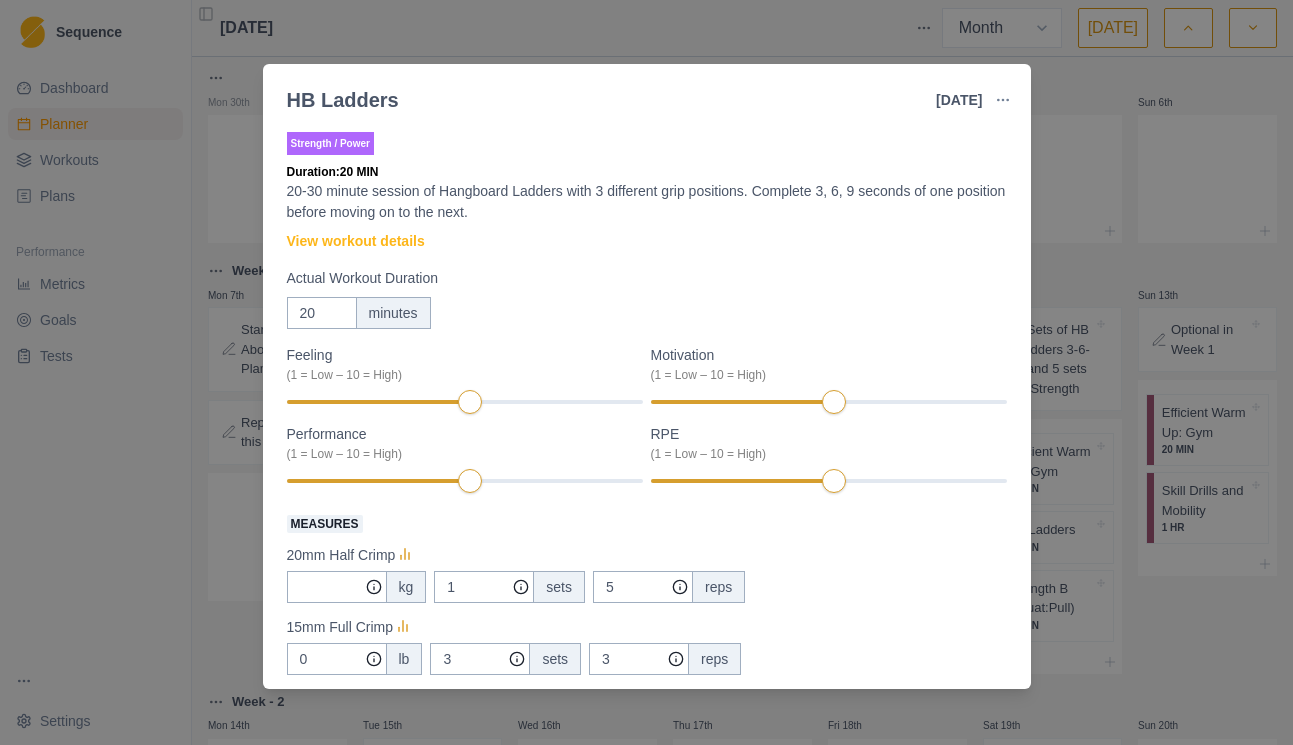 click on "HB Ladders [DATE] Link To Goal View Workout Metrics Edit Original Workout Reschedule Workout Remove From Schedule Strength / Power Duration:  20 MIN 20-30 minute session of Hangboard Ladders with 3 different grip positions. Complete 3, 6, 9 seconds of one position before moving on to the next. View workout details Actual Workout Duration 20 minutes Feeling (1 = Low – 10 = High) Motivation (1 = Low – 10 = High) Performance (1 = Low – 10 = High) RPE (1 = Low – 10 = High) Measures 20mm Half Crimp kg 1 sets 5 reps 15mm Full Crimp 0 lb 3 sets 3 reps 2F Pocket Middle Team 0 lb 3 sets 3 reps Training Notes View previous training notes Mark as Incomplete Complete Workout" at bounding box center (646, 372) 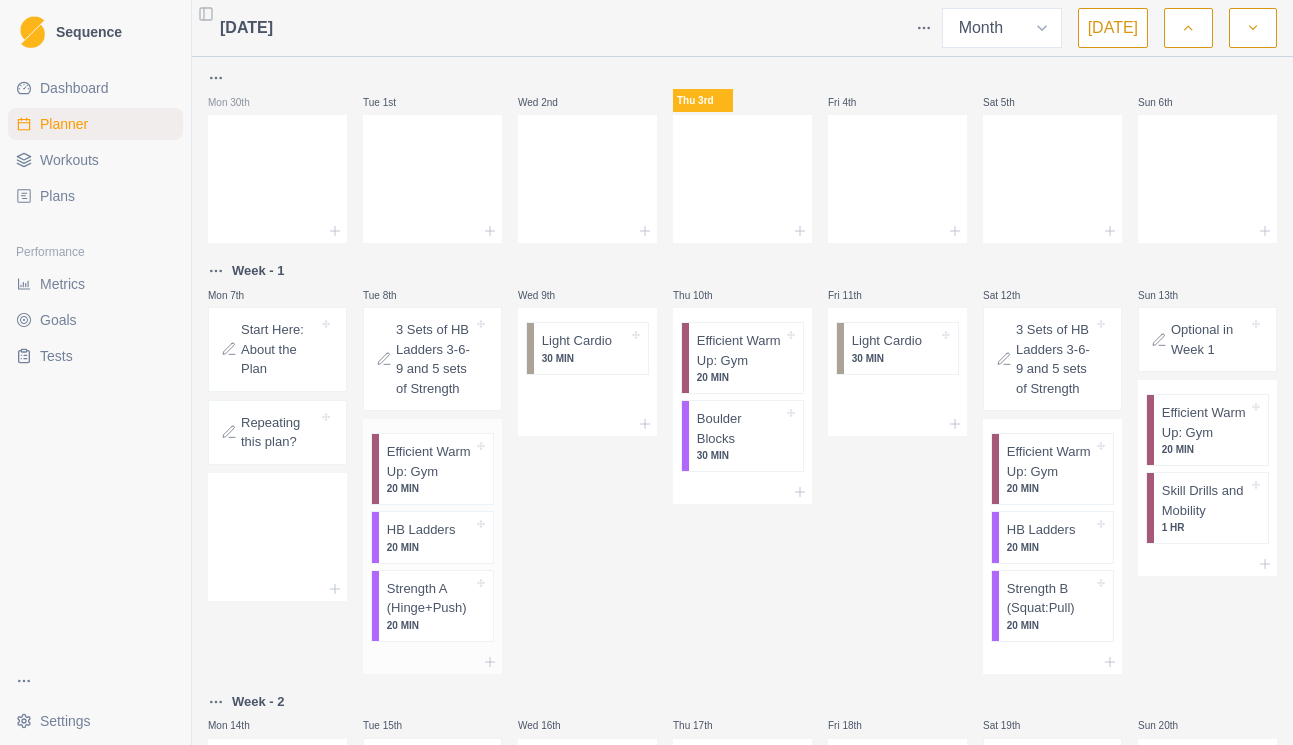 click on "Efficient Warm Up: Gym" at bounding box center [430, 461] 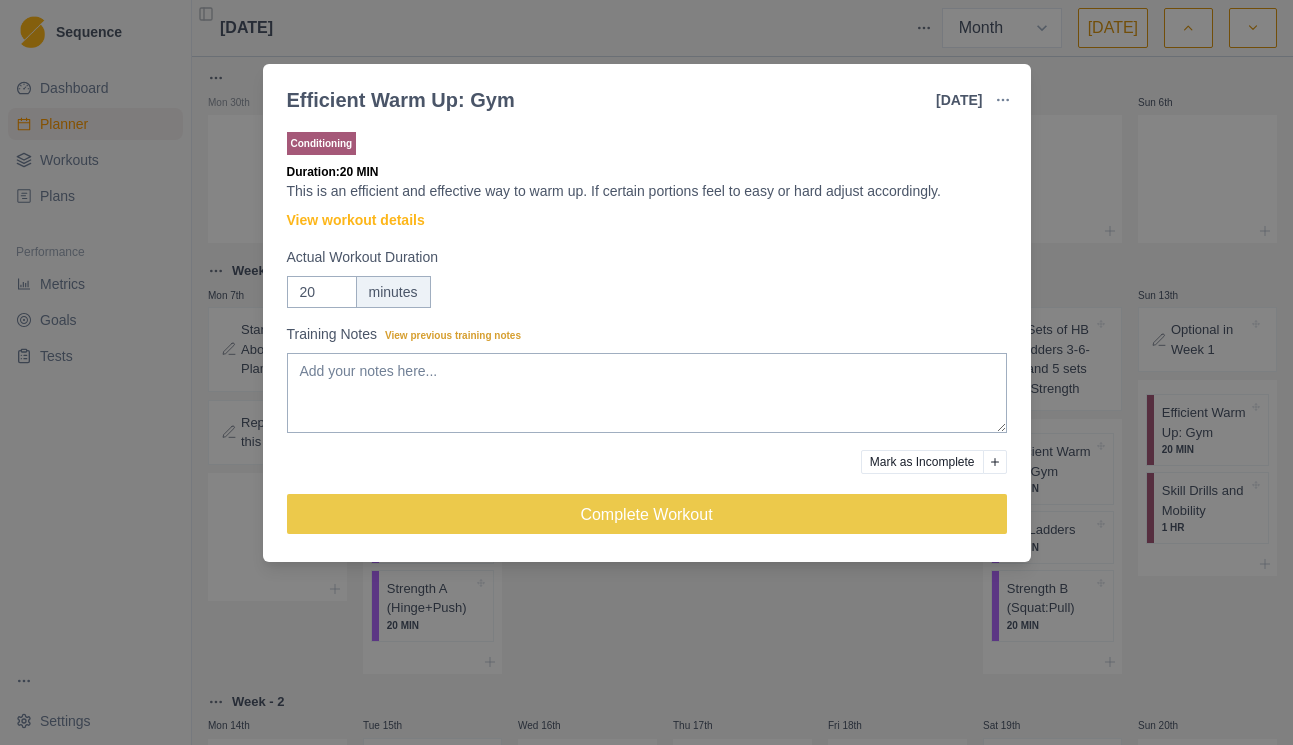 click on "Efficient Warm Up: Gym [DATE] Link To Goal View Workout Metrics Edit Original Workout Reschedule Workout Remove From Schedule Conditioning Duration:  20 MIN This is an efficient and effective way to warm up. If certain portions feel to easy or hard adjust accordingly. View workout details Actual Workout Duration 20 minutes Training Notes View previous training notes Mark as Incomplete Complete Workout" at bounding box center (646, 372) 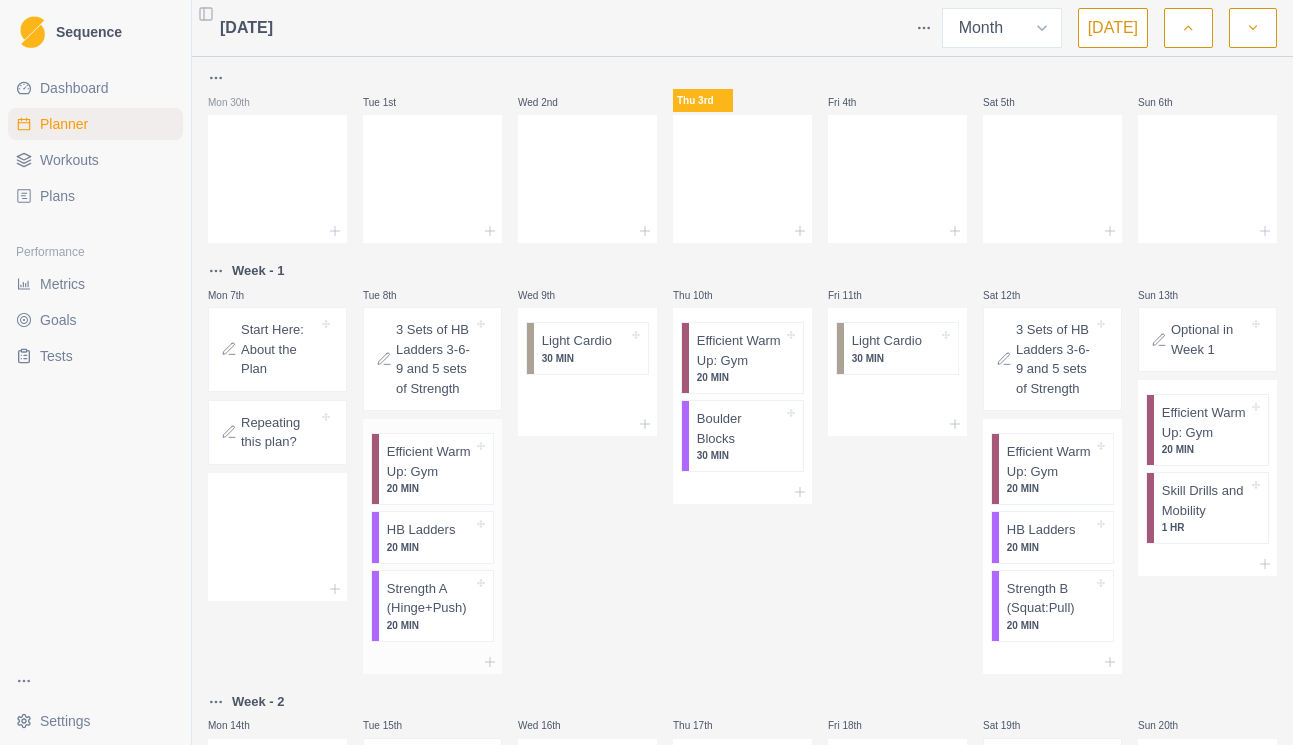 click on "Strength A (Hinge+Push)" at bounding box center (430, 598) 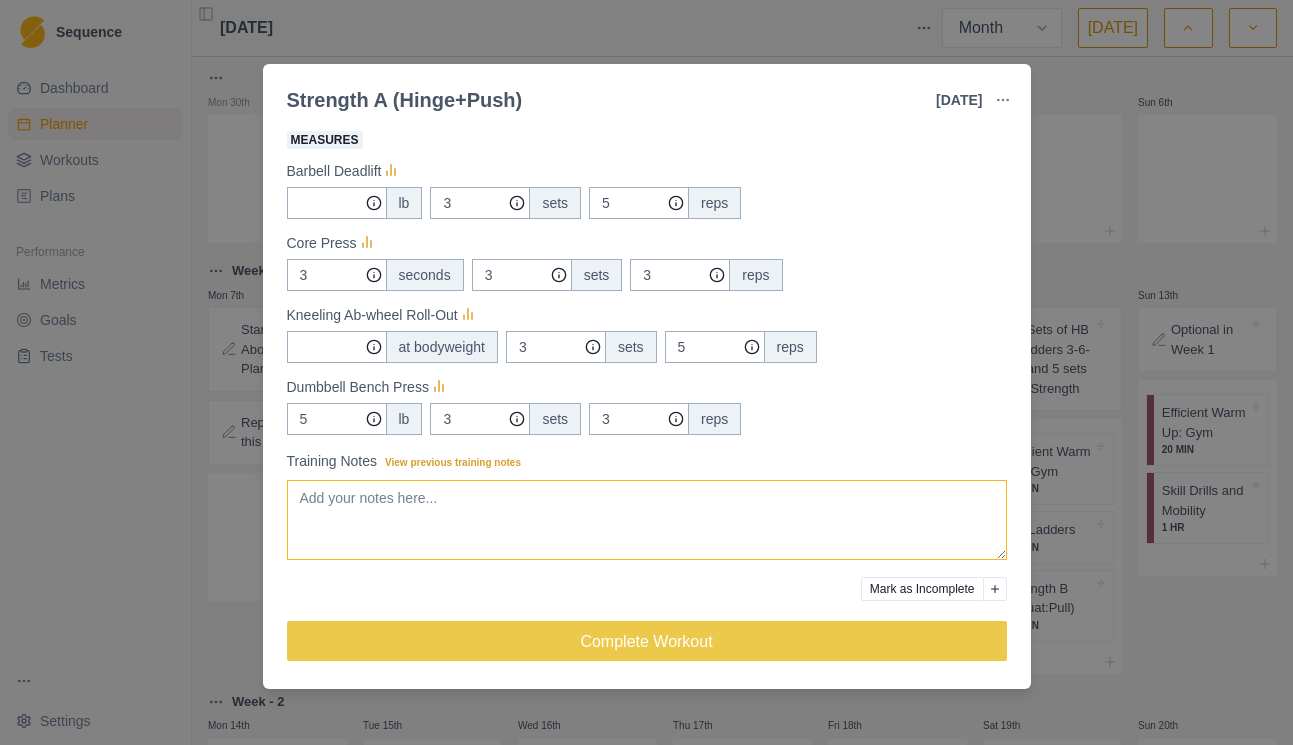 scroll, scrollTop: 211, scrollLeft: 0, axis: vertical 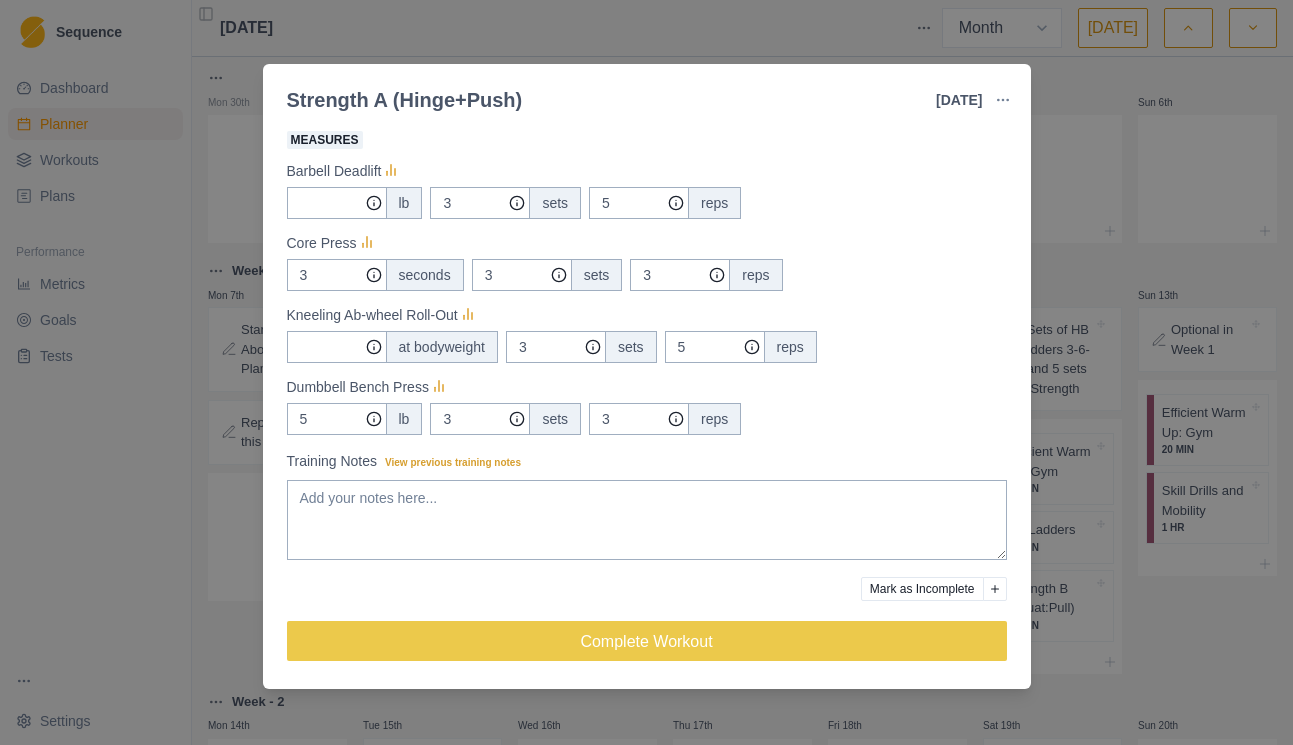 click on "Strength A (Hinge+Push) [DATE] Link To Goal View Workout Metrics Edit Original Workout Reschedule Workout Remove From Schedule Strength / Power Duration:  20 MIN In Strength A we focus on two major movement patterns, Hip Hinge and Push. In this workout you will perform the major lift, followed by a core and mobility exercises.
View workout details Actual Workout Duration 20 minutes Measures Barbell Deadlift lb 3 sets 5 reps Core Press 3 seconds 3 sets 3 reps Kneeling Ab-wheel  Roll-Out at bodyweight 3 sets 5 reps Dumbbell Bench Press 5 lb 3 sets 3 reps Training Notes View previous training notes Mark as Incomplete Complete Workout" at bounding box center (646, 372) 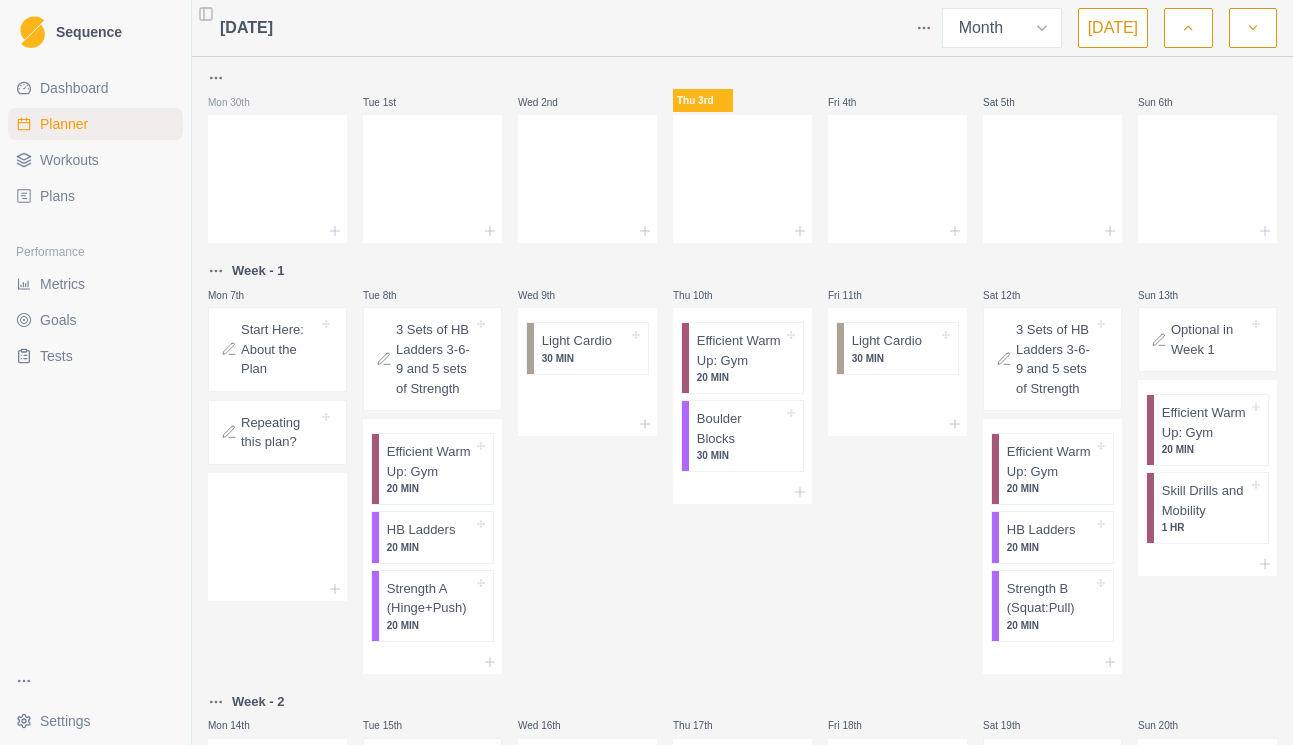 scroll, scrollTop: 0, scrollLeft: 0, axis: both 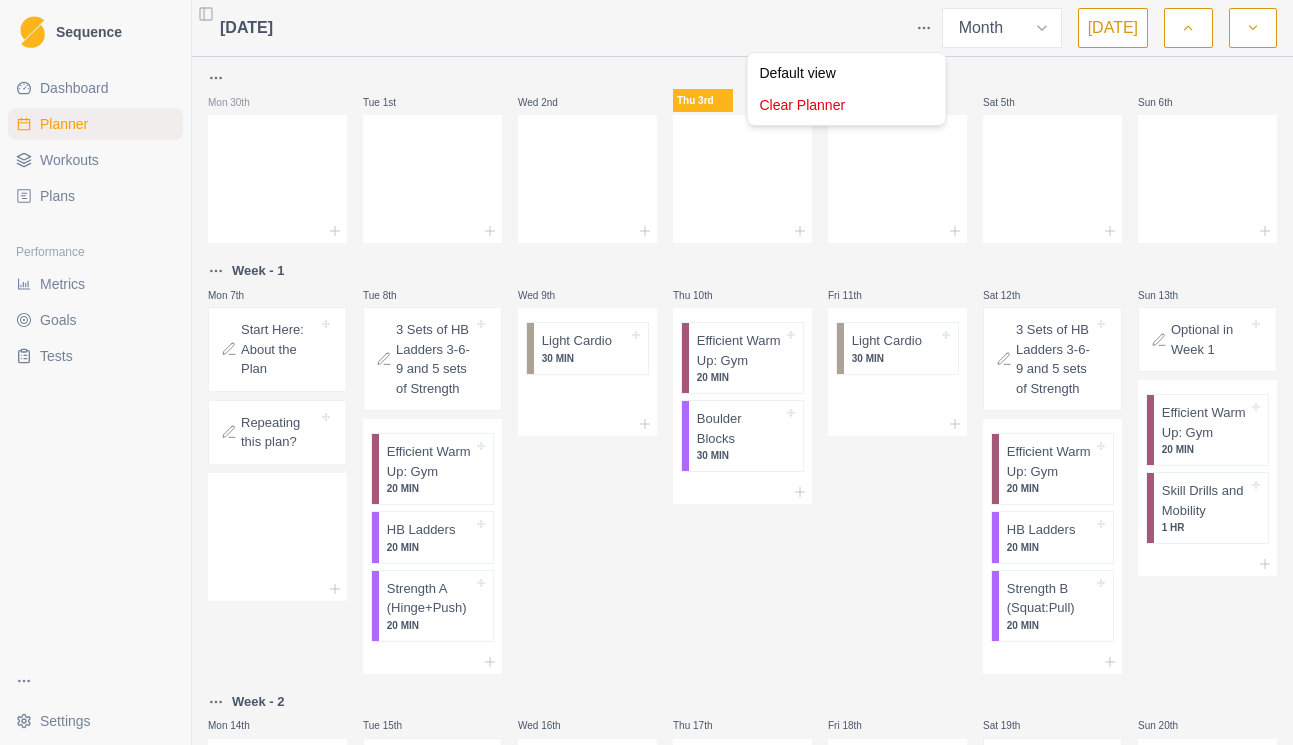 click on "Sequence Dashboard Planner Workouts Plans Performance Metrics Goals Tests Settings Toggle Sidebar [DATE] Week Month [DATE] Mon 30th Tue 1st Wed 2nd Thu 3rd Fri 4th Sat 5th Sun 6th Week - 1 Mon 7th Start Here: About the Plan Repeating this plan? Tue 8th 3 Sets of HB Ladders 3-6-9 and 5 sets of Strength Efficient Warm Up: Gym 20 MIN HB Ladders 20 MIN Strength A (Hinge+Push) 20 MIN Wed 9th Light Cardio 30 MIN Thu 10th Efficient Warm Up: Gym 20 MIN Boulder Blocks 30 MIN Fri 11th Light Cardio 30 MIN Sat 12th 3 Sets of HB Ladders 3-6-9 and 5 sets of Strength Efficient Warm Up: Gym 20 MIN HB Ladders 20 MIN Strength B (Squat:Pull) 20 [PERSON_NAME] 13th Optional in Week 1 Efficient Warm Up: Gym 20 MIN Skill Drills and Mobility 1 HR Week - 2 Mon 14th Tue 15th 4 Sets of HB Ladders 3-6-9 and 4 sets of Strength Efficient Warm Up: Gym 20 MIN HB Ladders 20 MIN Strength A (Hinge+Push) 20 MIN Wed 16th Light Cardio 30 MIN Thu 17th Efficient Warm Up: Gym 20 MIN Boulder Blocks 30 MIN Fri 18th Light Cardio 30 MIN 1 HR" at bounding box center [646, 372] 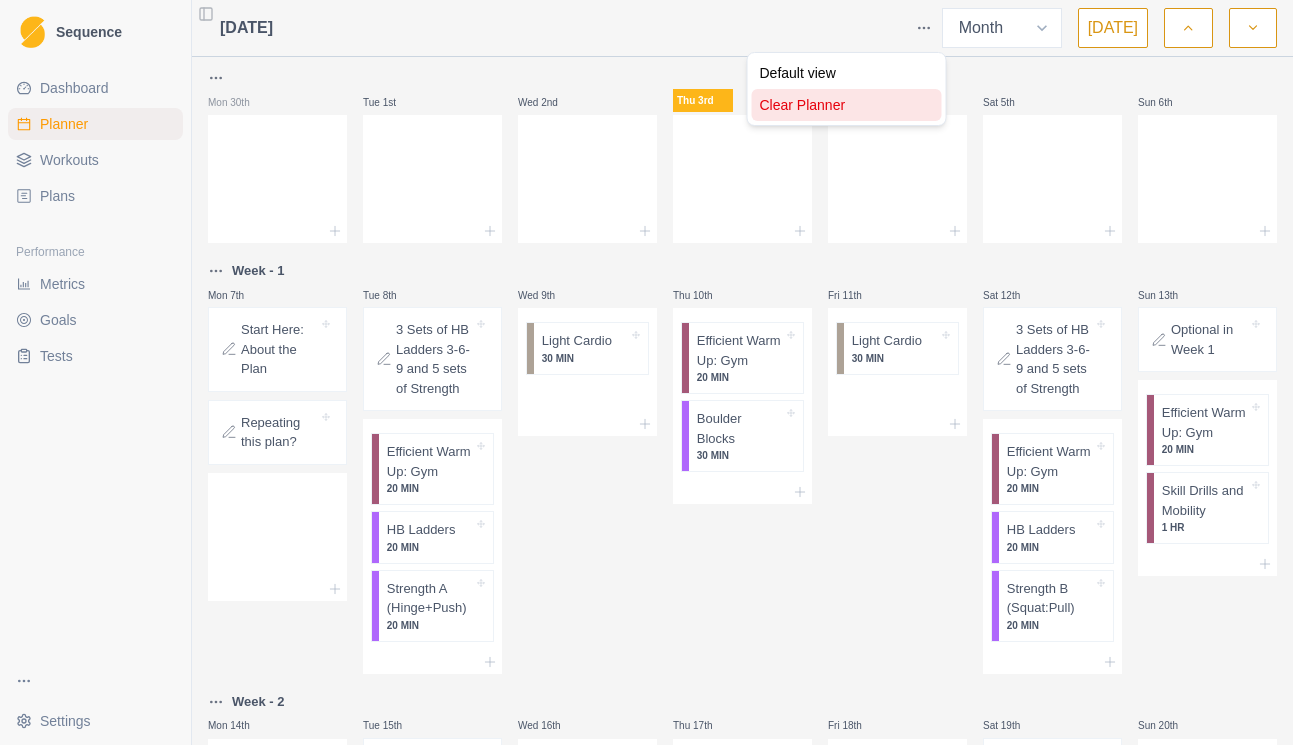 click on "Clear Planner" at bounding box center [847, 105] 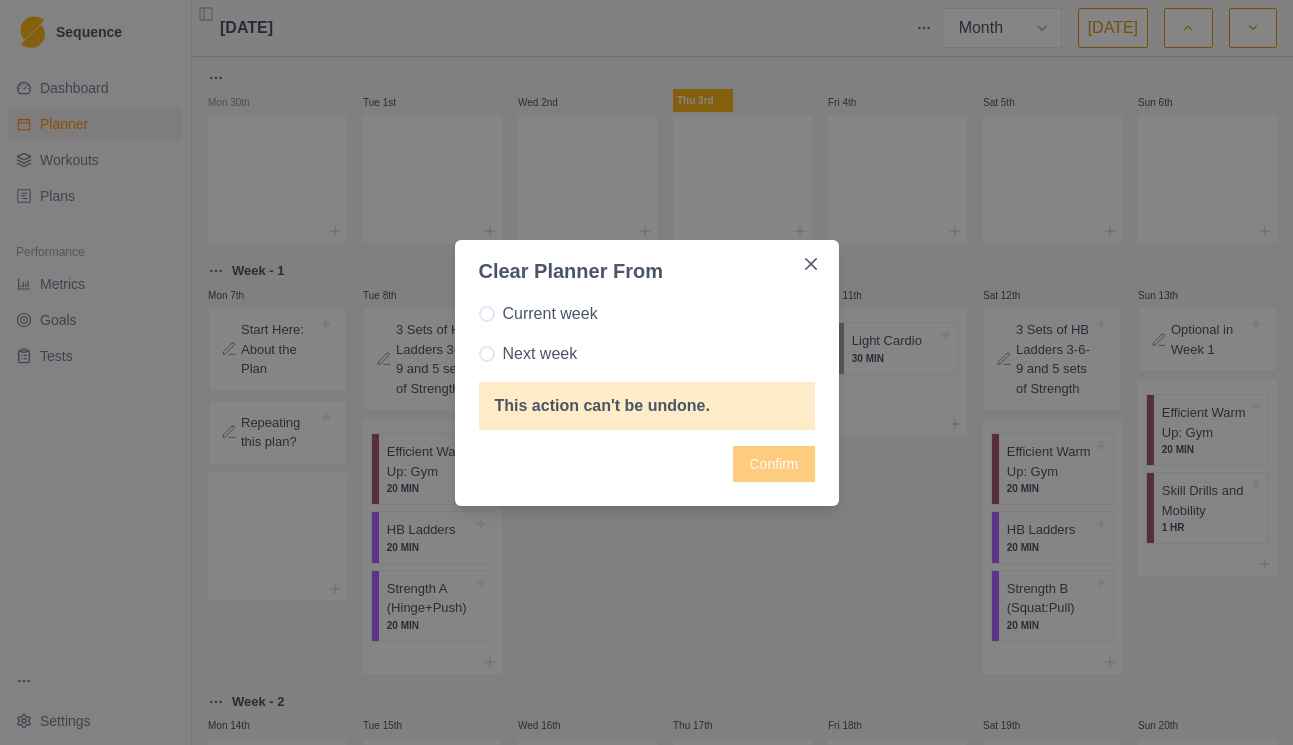 click on "Confirm" at bounding box center [647, 464] 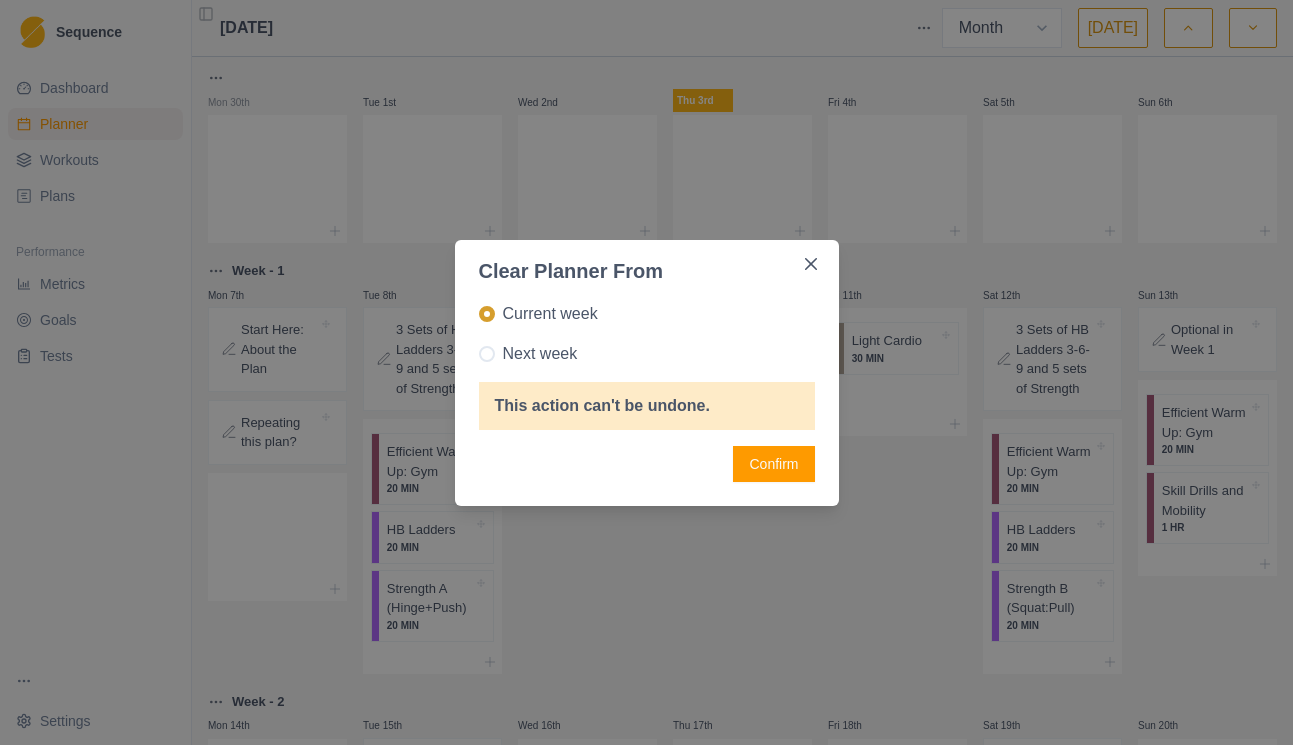 click on "This action can't be undone." at bounding box center (602, 406) 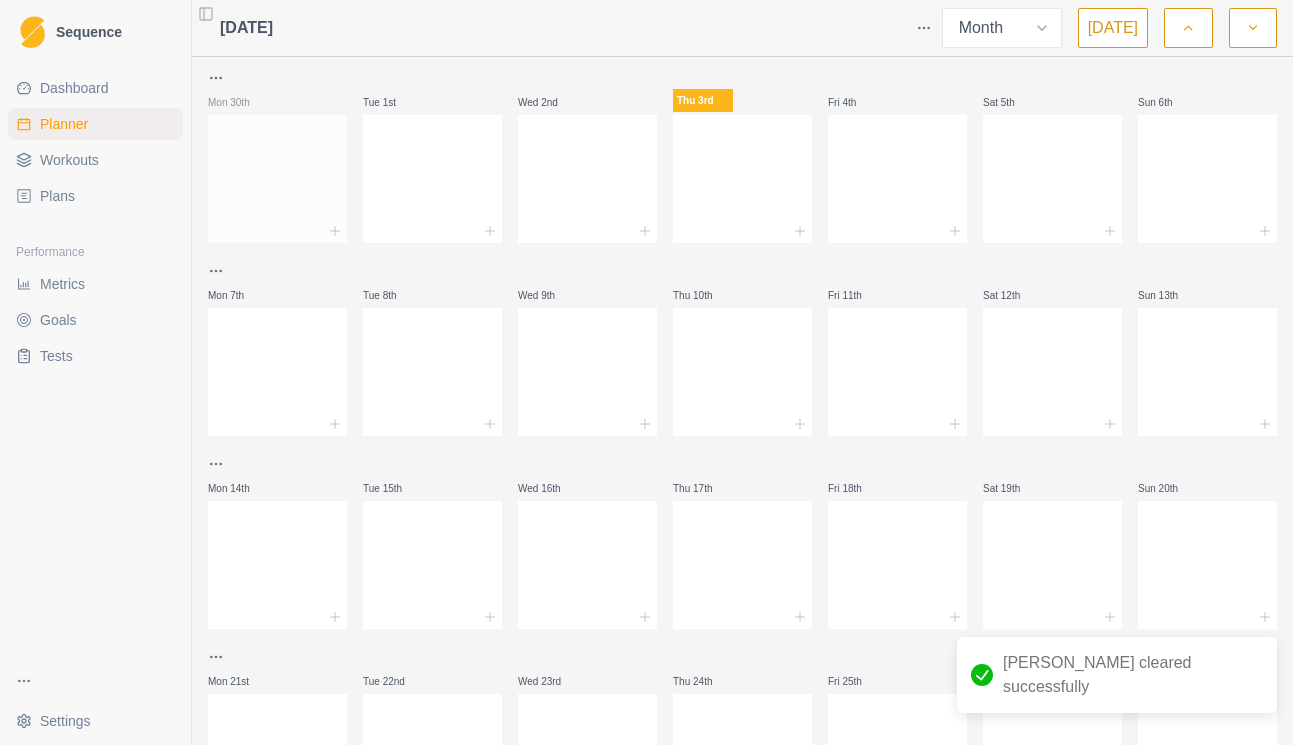 scroll, scrollTop: 0, scrollLeft: 0, axis: both 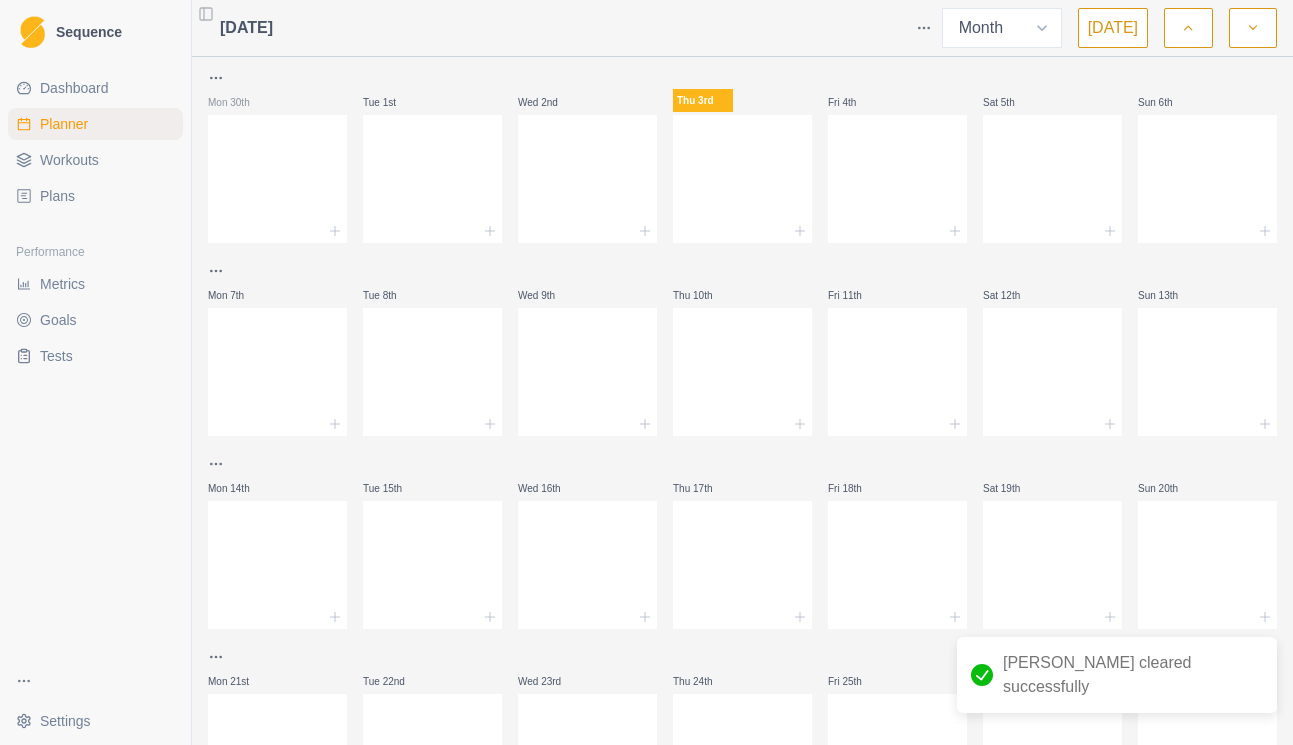 click on "Dashboard" at bounding box center [74, 88] 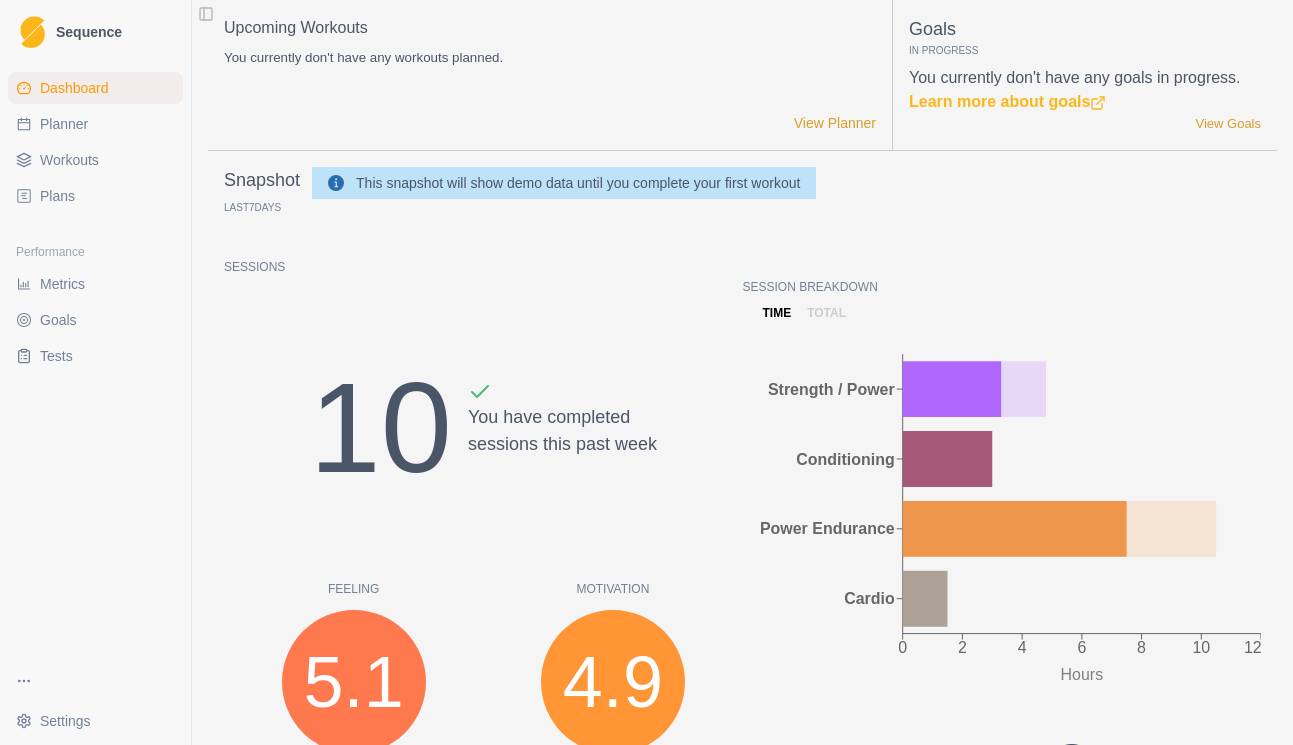 click on "Plans" at bounding box center (95, 196) 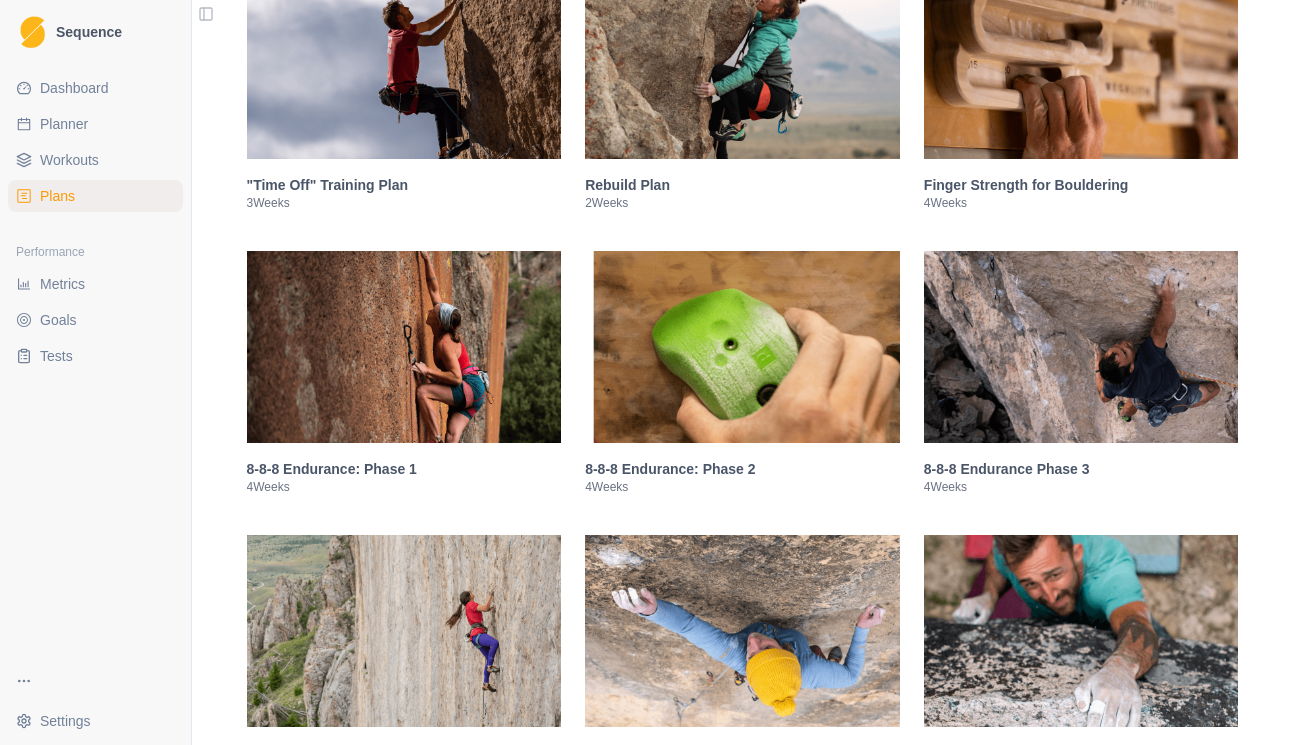 scroll, scrollTop: 1030, scrollLeft: 0, axis: vertical 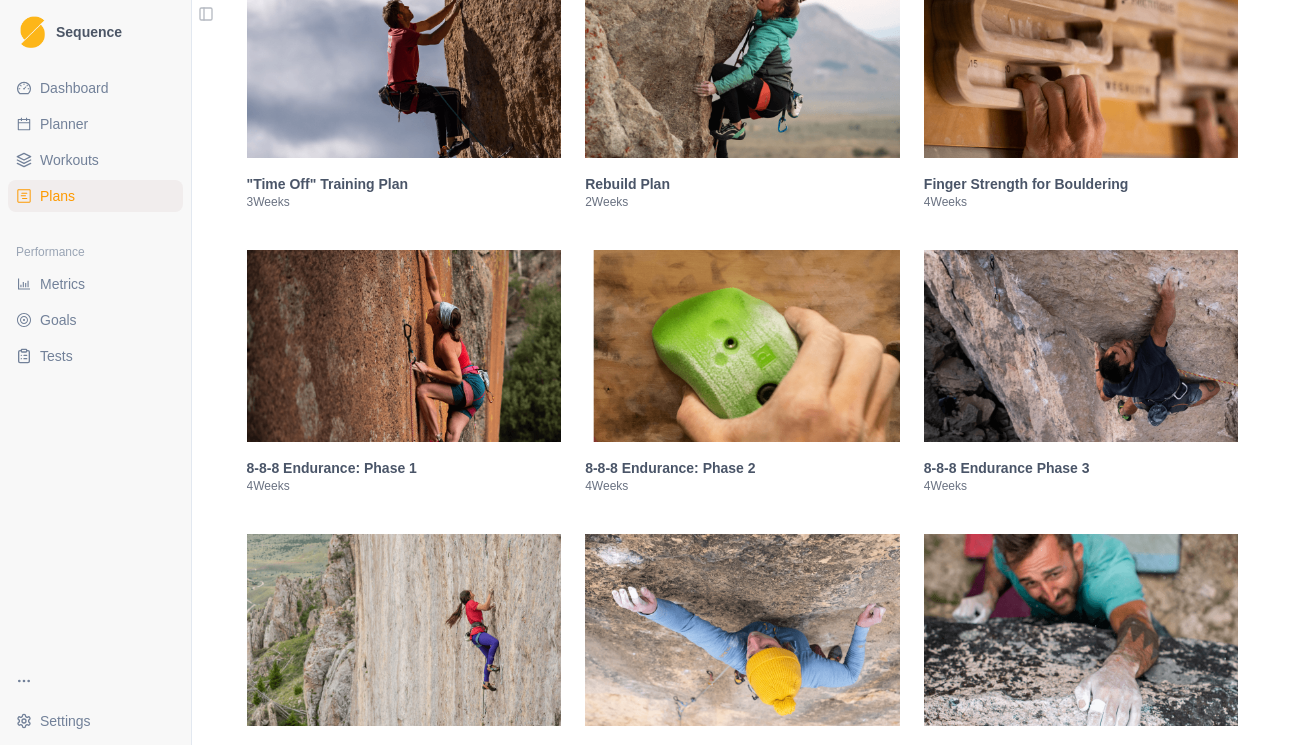 click at bounding box center [404, 346] 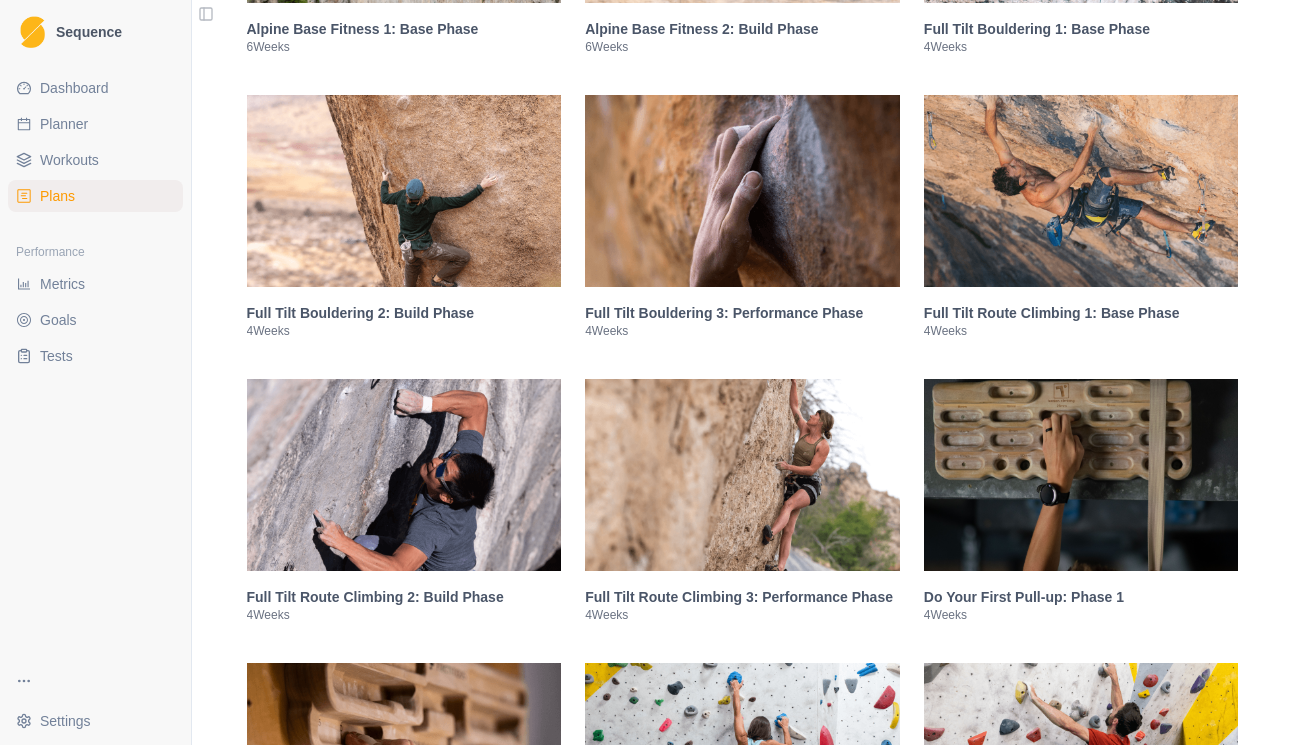 scroll, scrollTop: 3477, scrollLeft: 0, axis: vertical 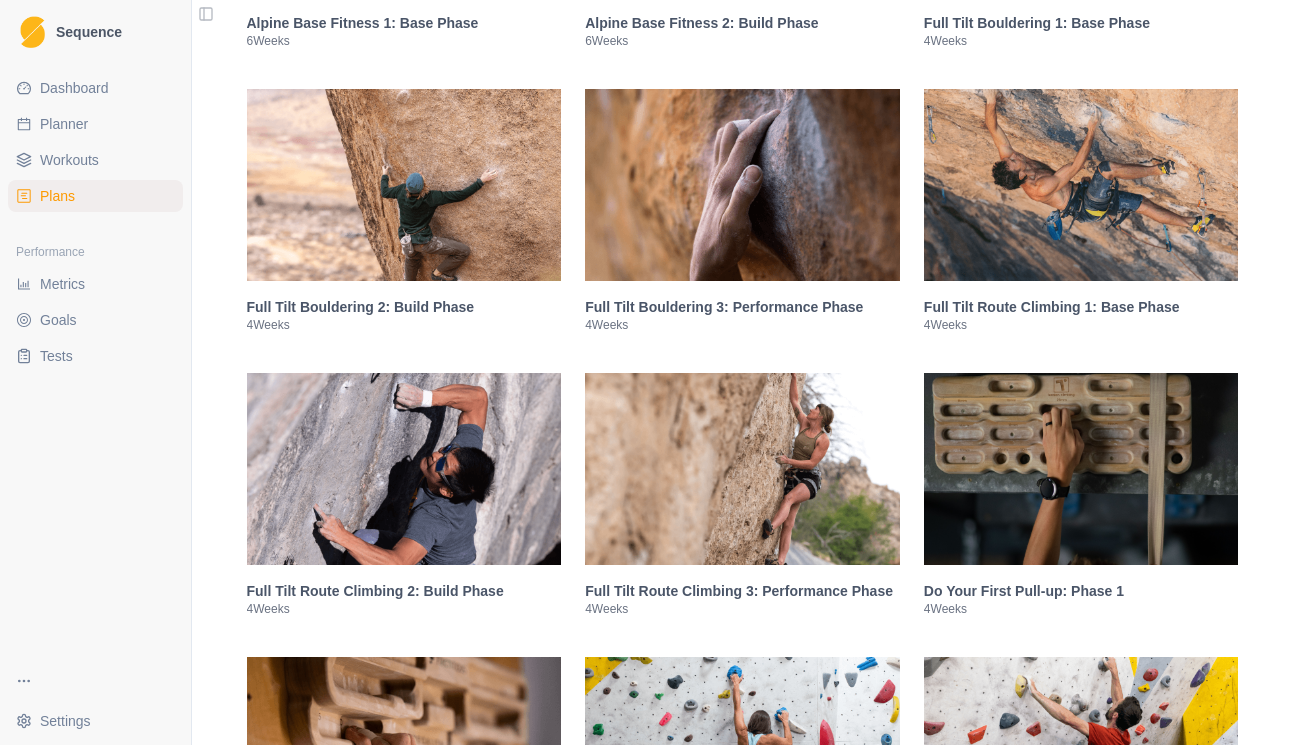 click at bounding box center [1081, 185] 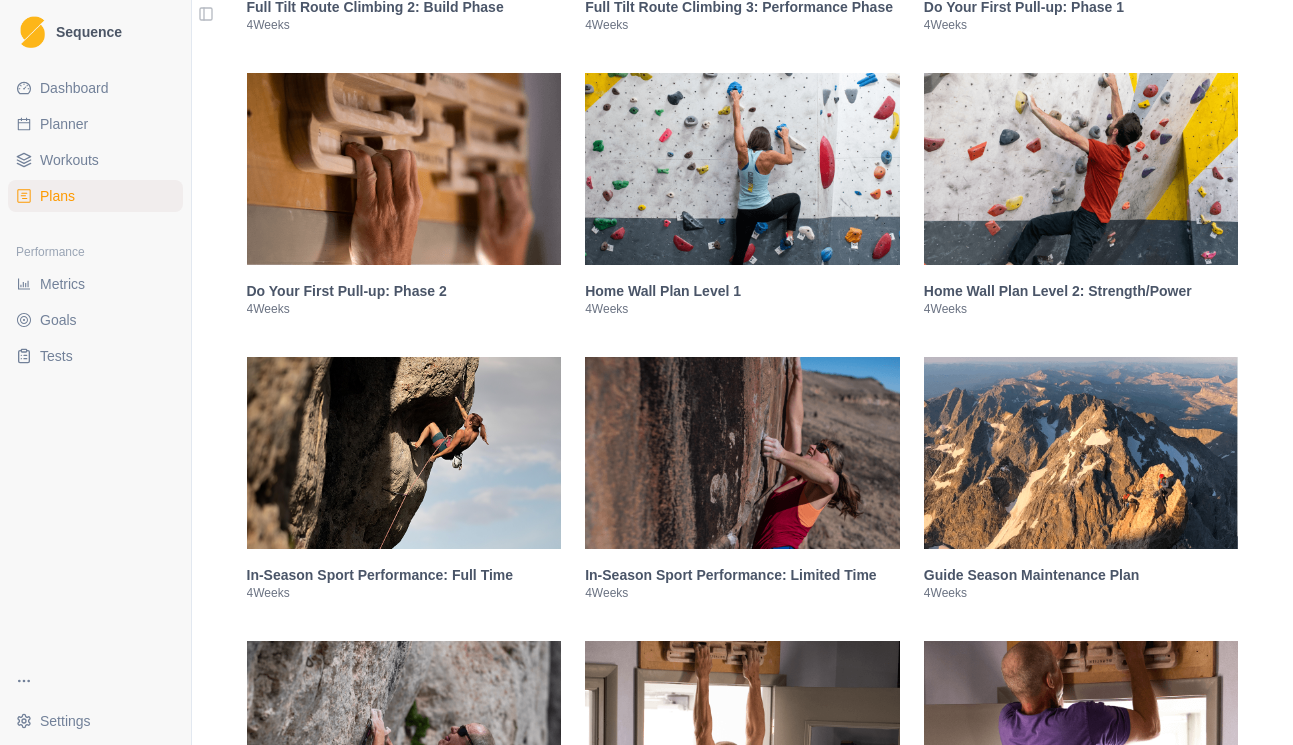 scroll, scrollTop: 3917, scrollLeft: 0, axis: vertical 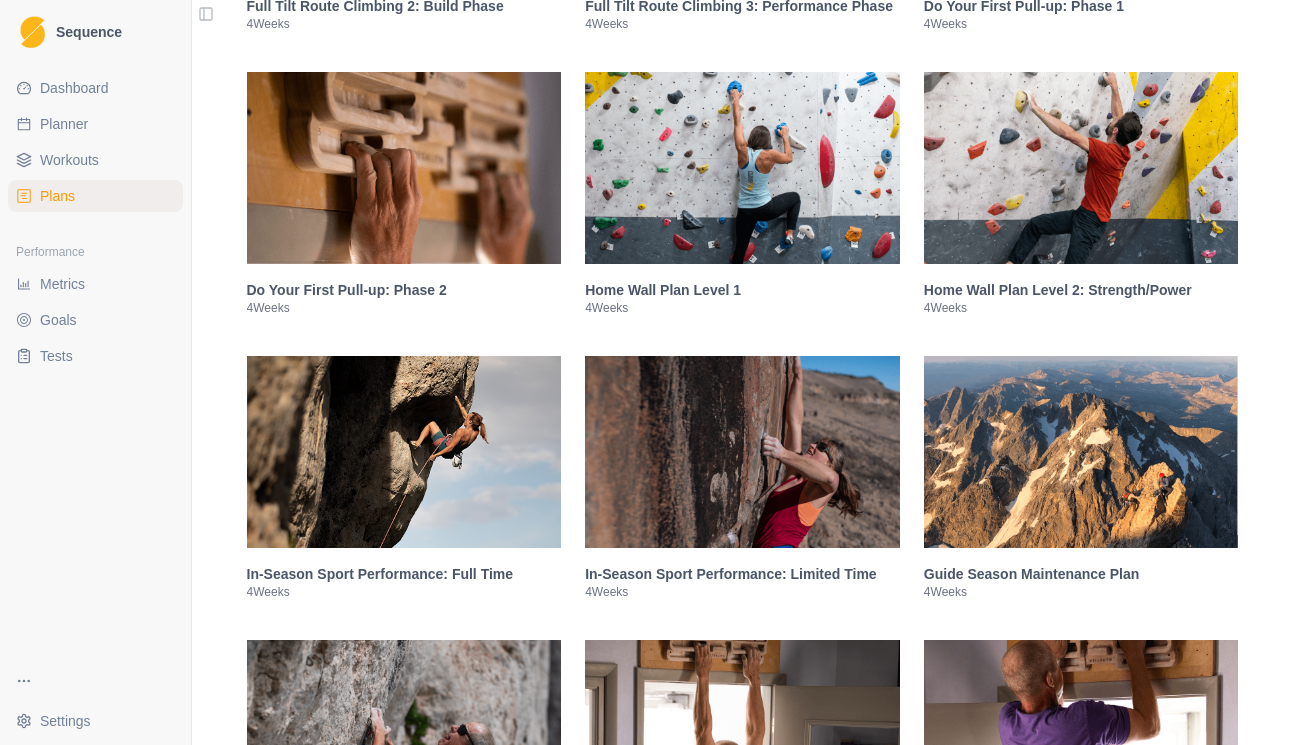 click at bounding box center [1081, 168] 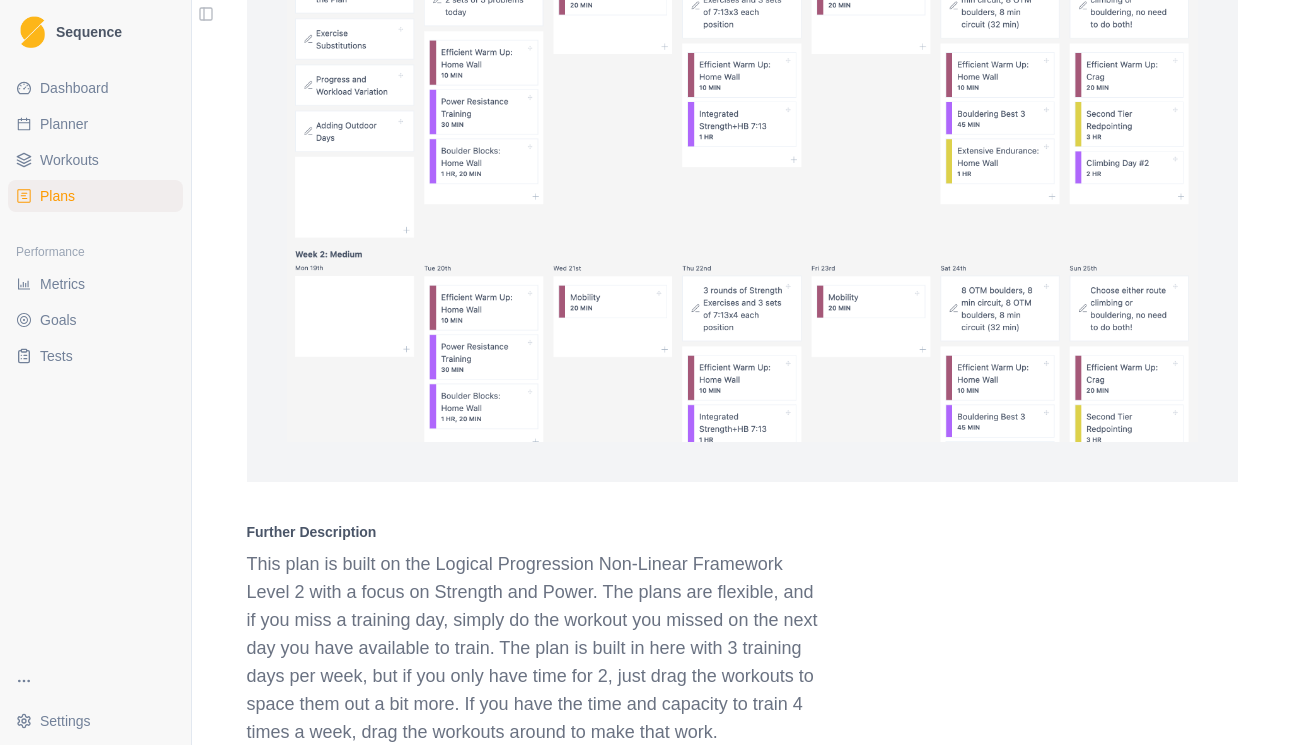 scroll, scrollTop: 3614, scrollLeft: 0, axis: vertical 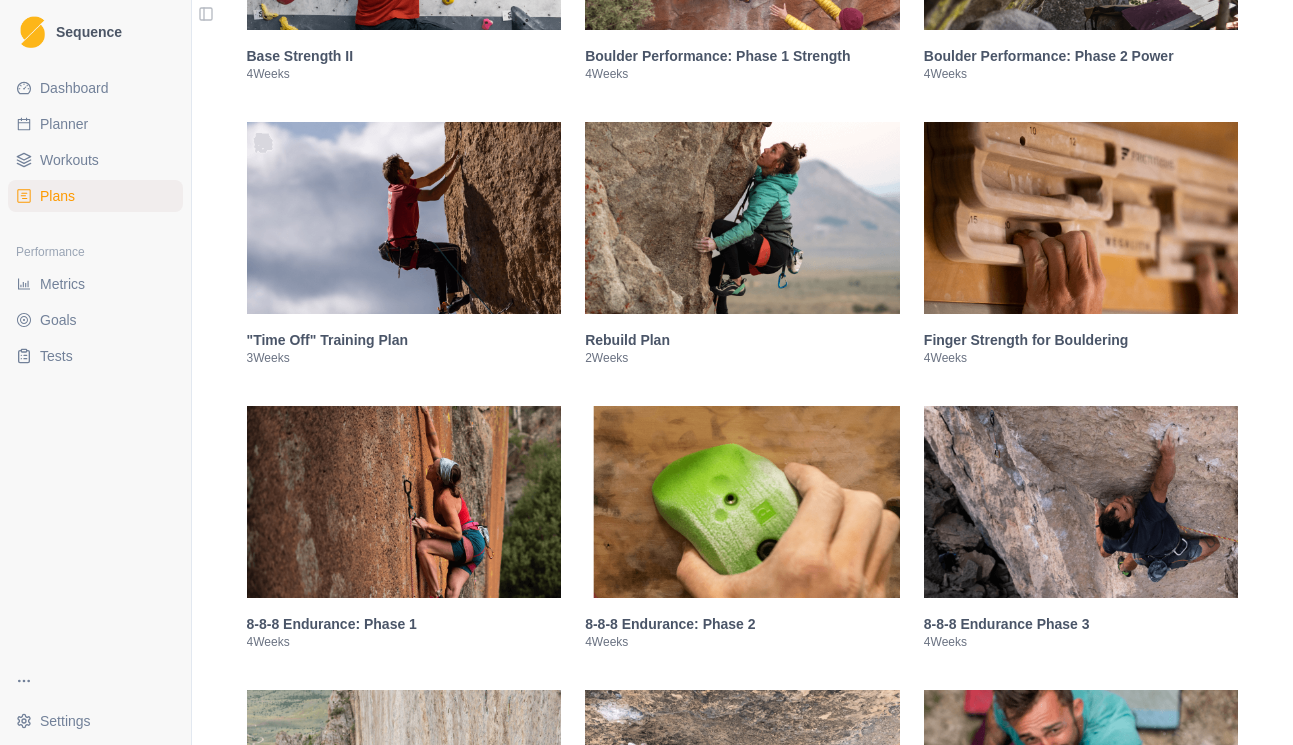 click at bounding box center [404, 502] 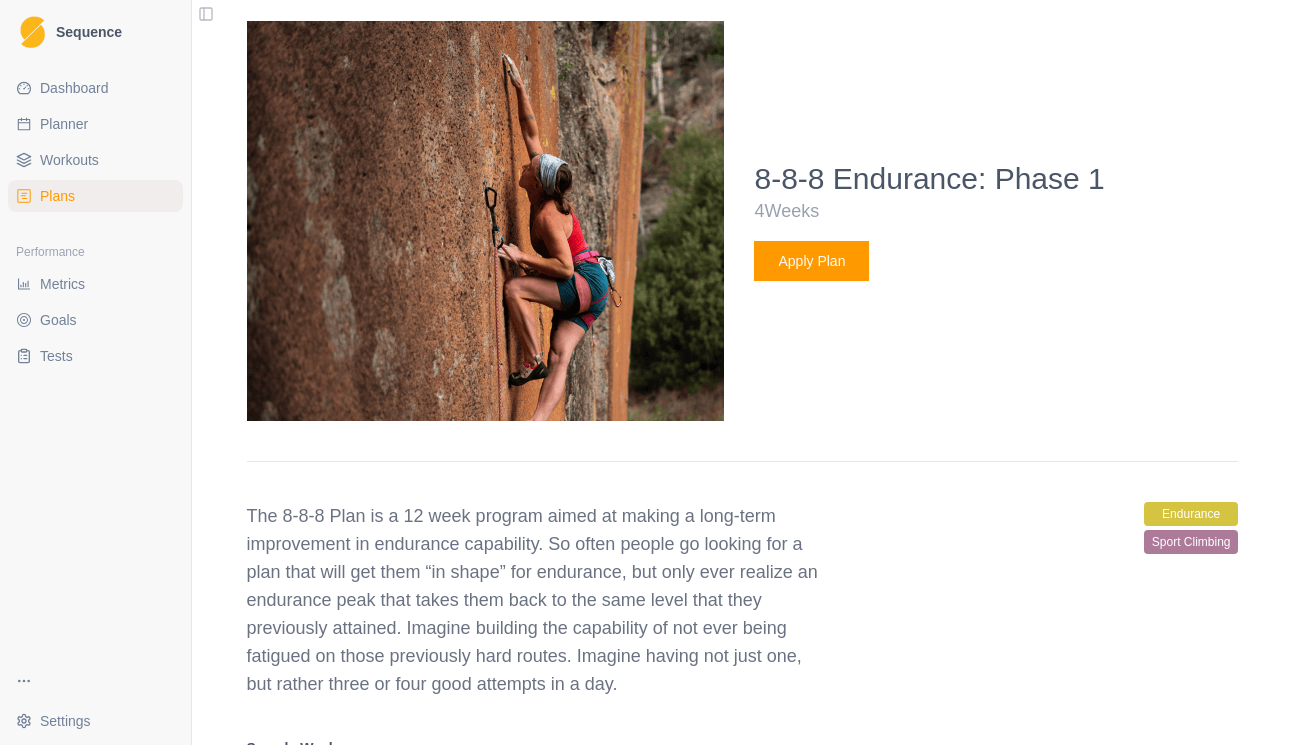 scroll, scrollTop: 1588, scrollLeft: 0, axis: vertical 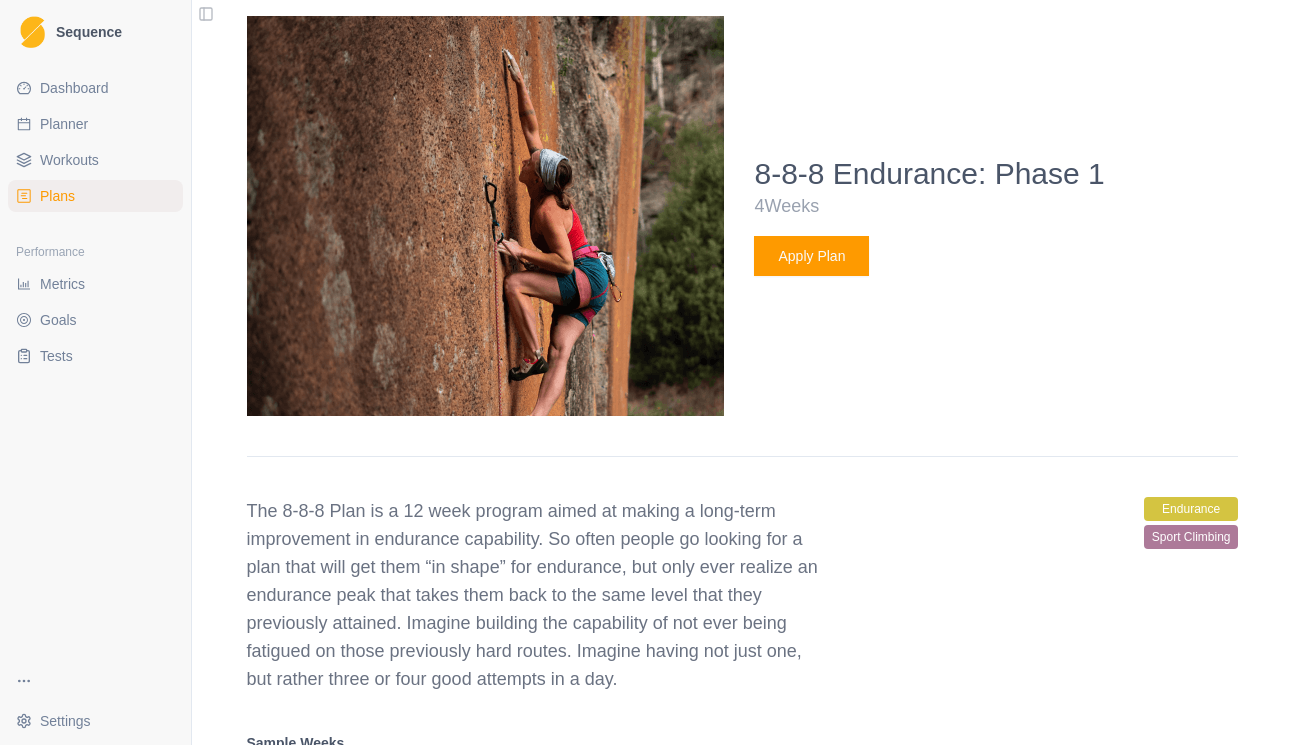 click on "Apply Plan" at bounding box center [811, 256] 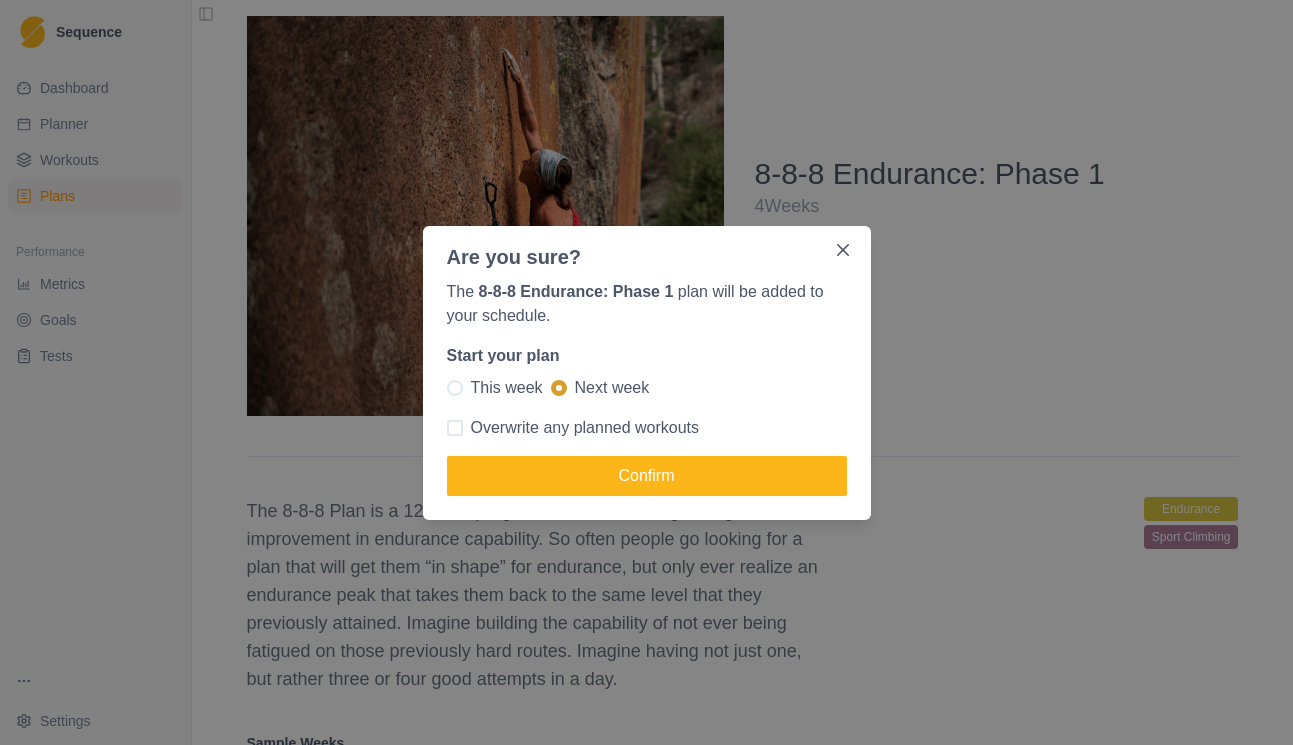 click at bounding box center (455, 388) 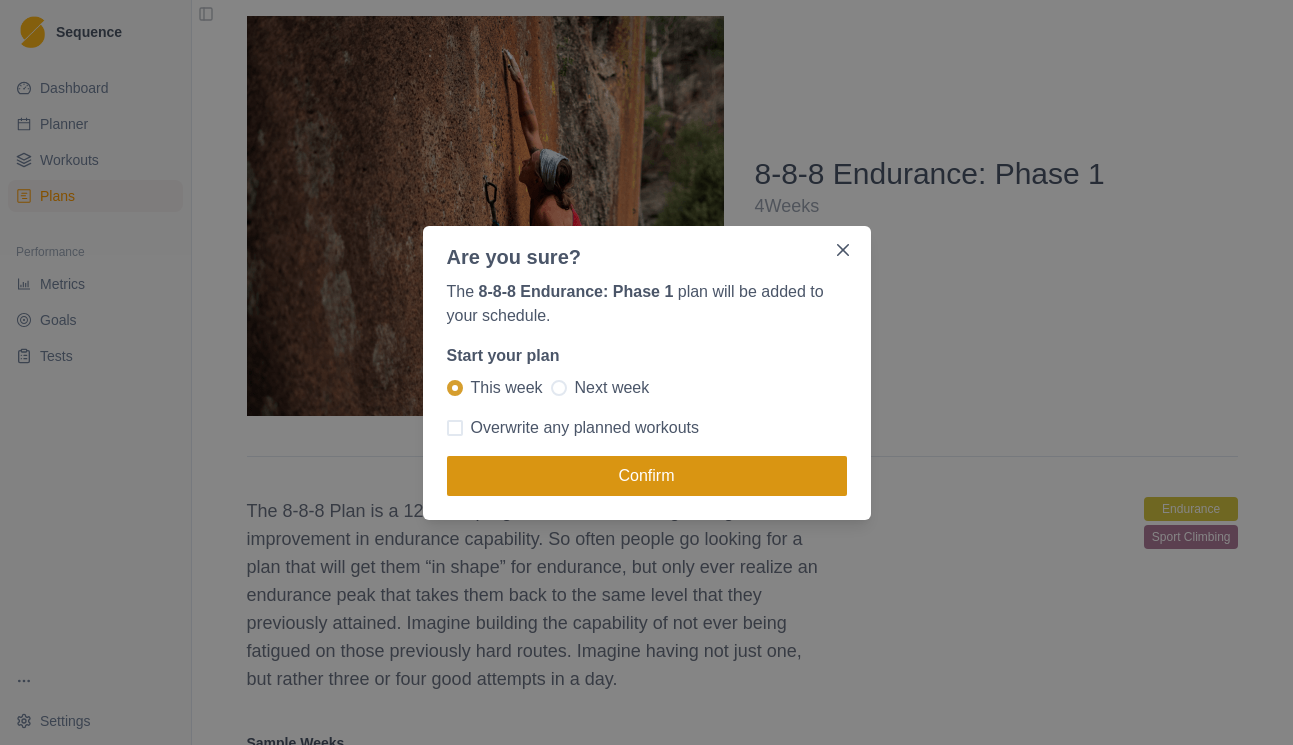 click on "Confirm" at bounding box center (647, 476) 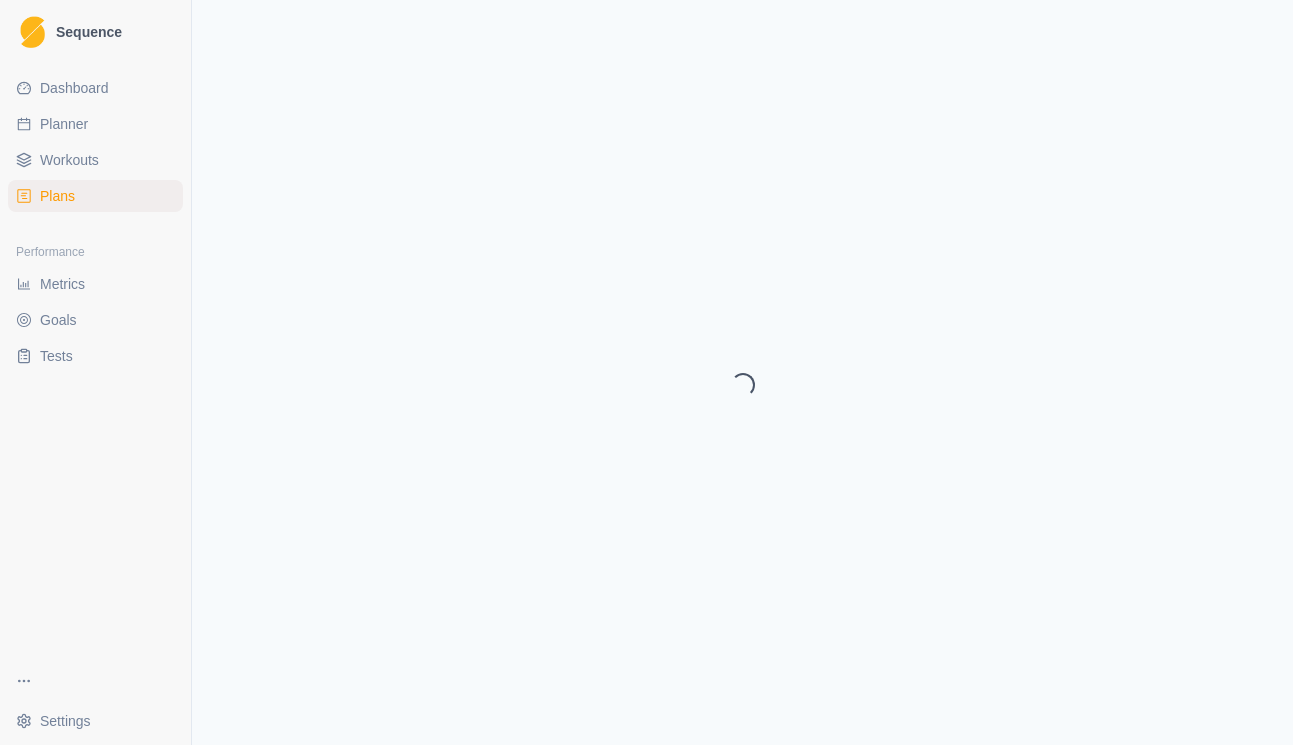 select on "month" 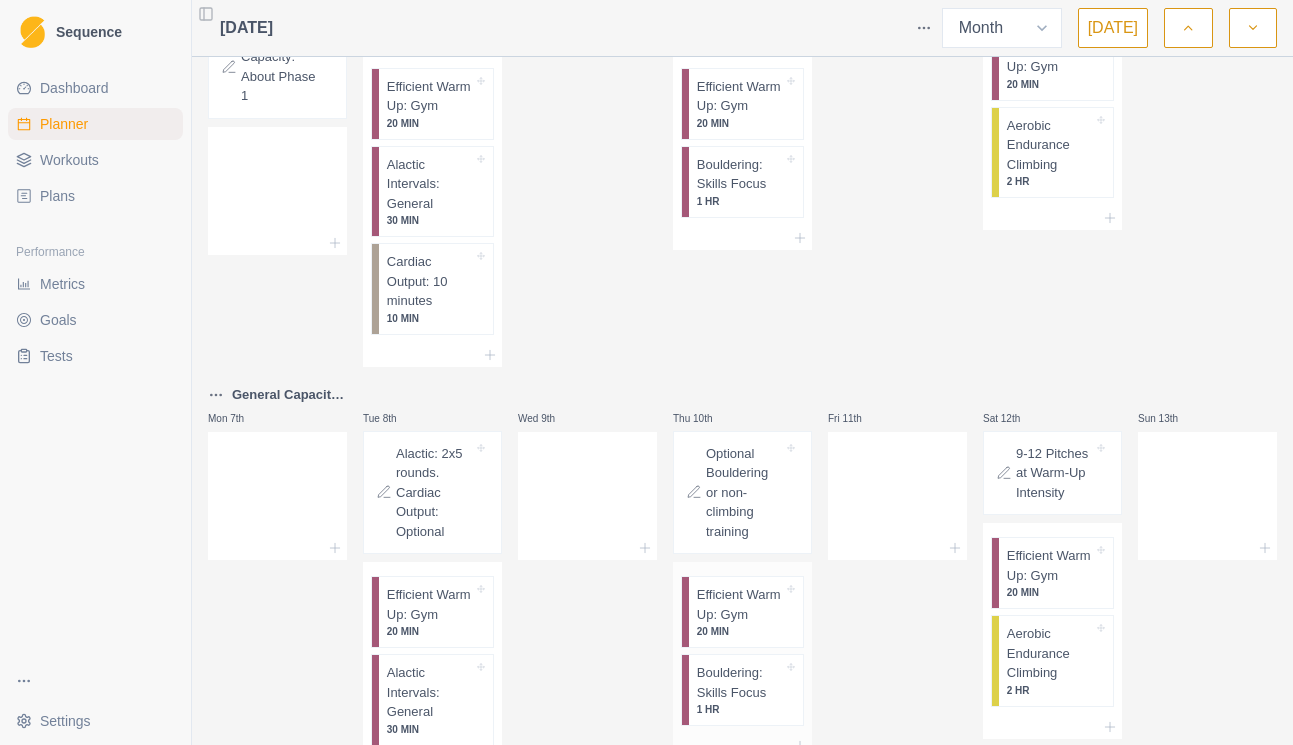 scroll, scrollTop: 142, scrollLeft: 0, axis: vertical 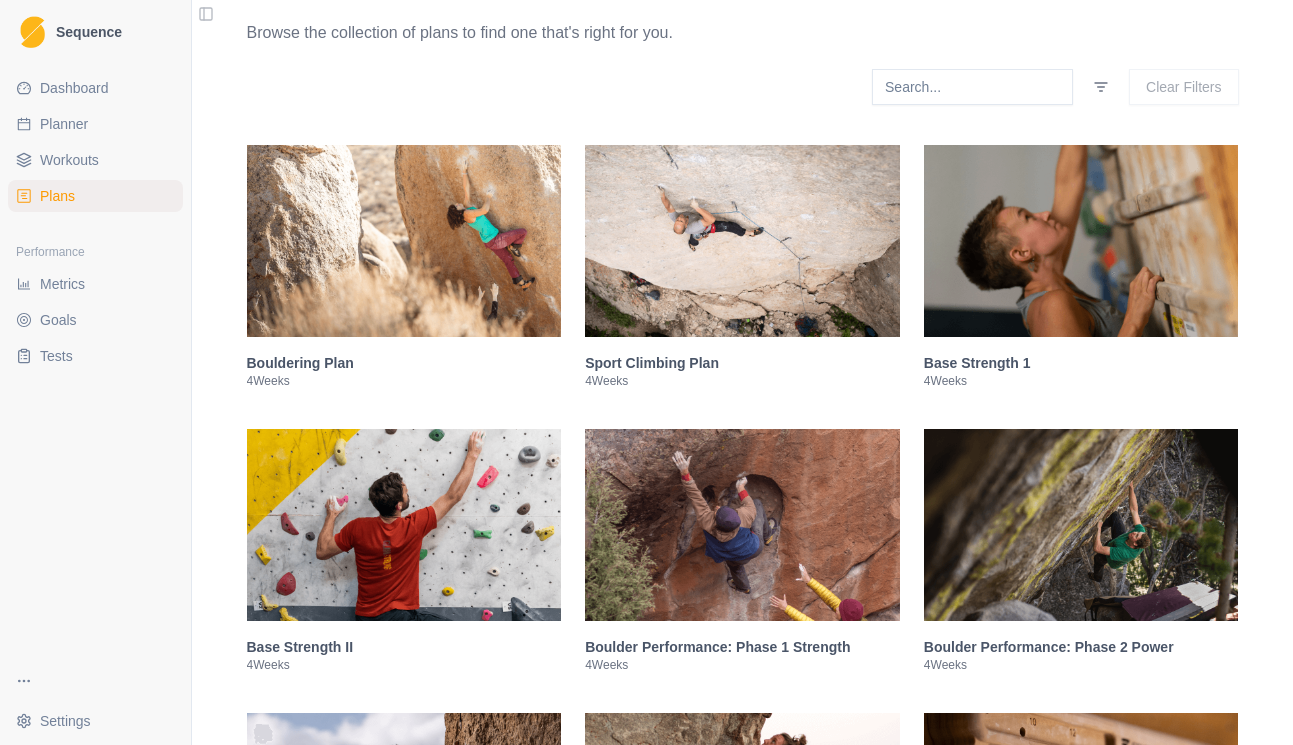 click at bounding box center [404, 241] 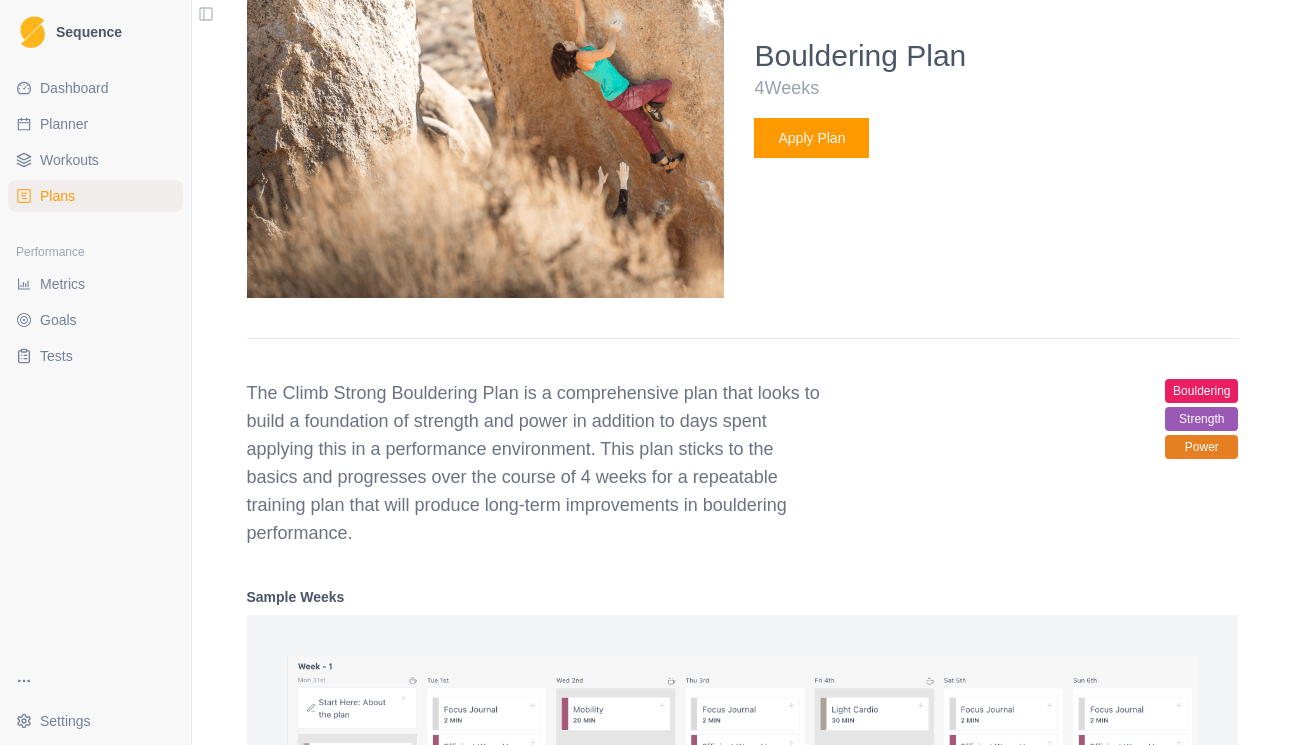 scroll, scrollTop: 771, scrollLeft: 0, axis: vertical 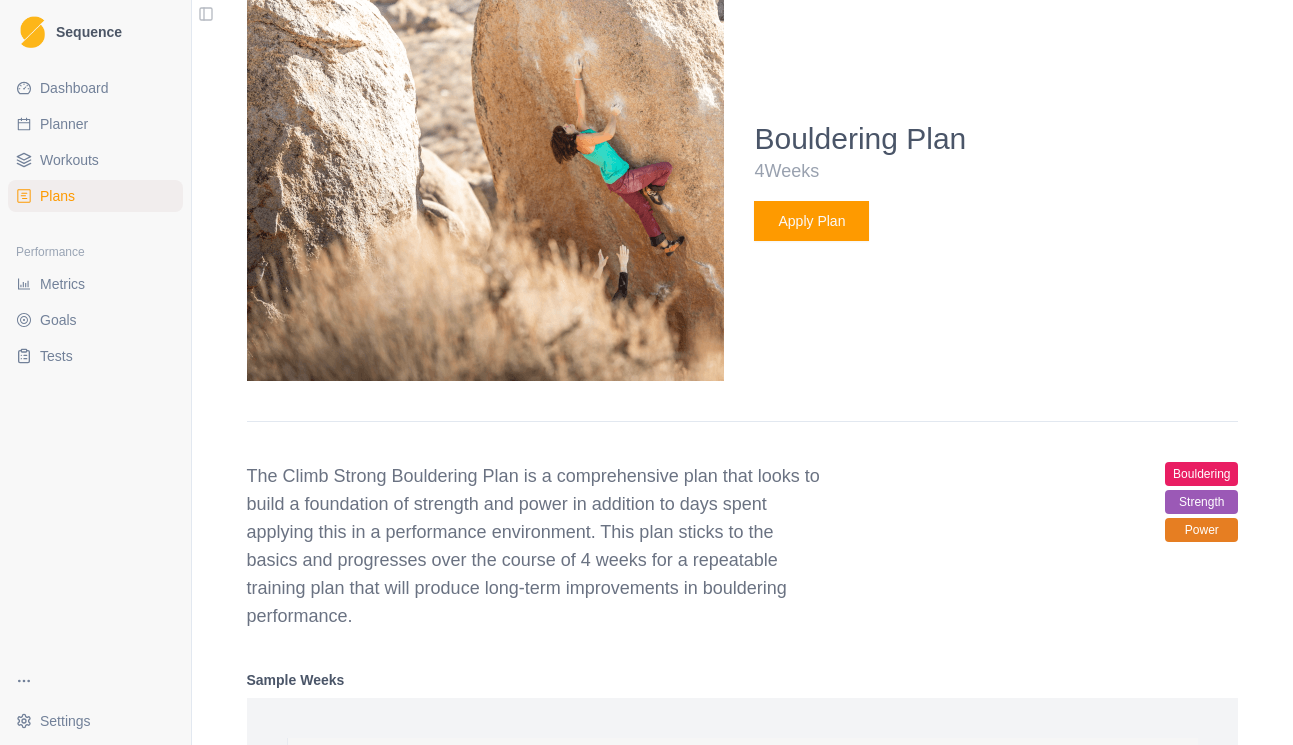 click on "Bouldering Plan 4  Weeks Apply Plan" at bounding box center (996, 181) 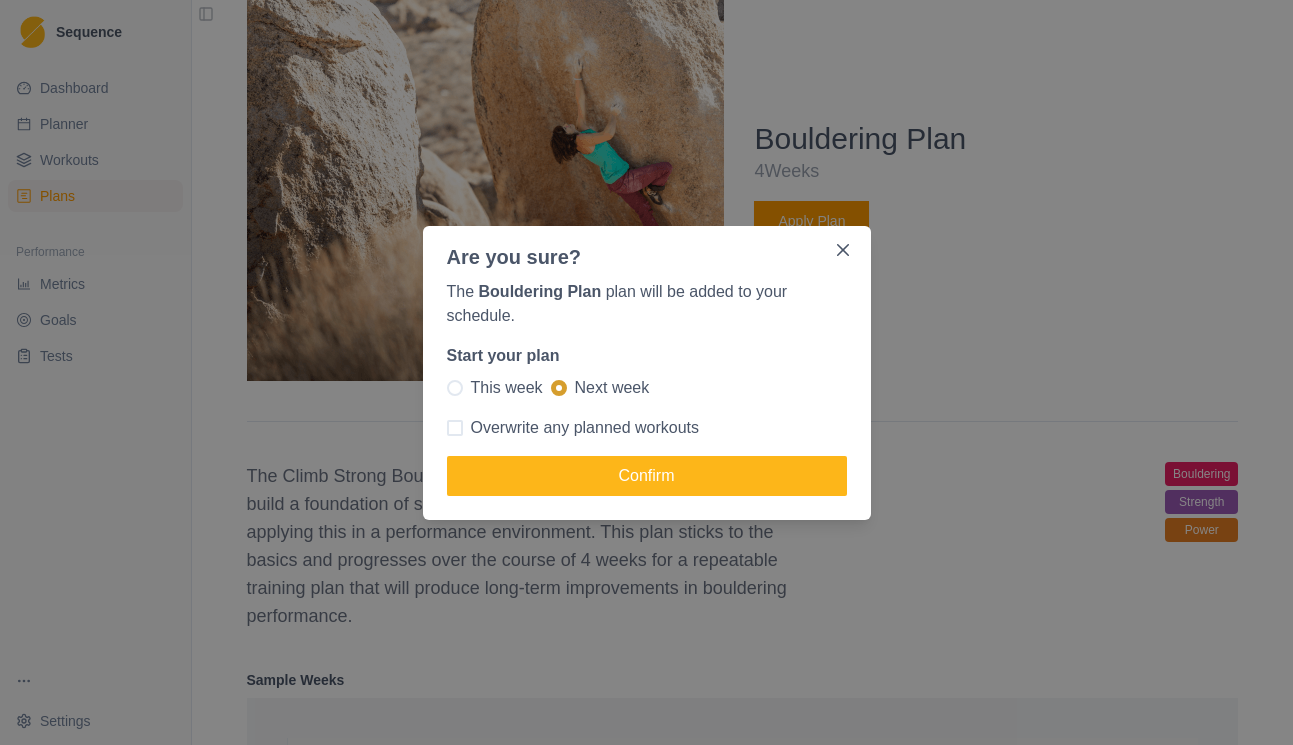 click at bounding box center [455, 388] 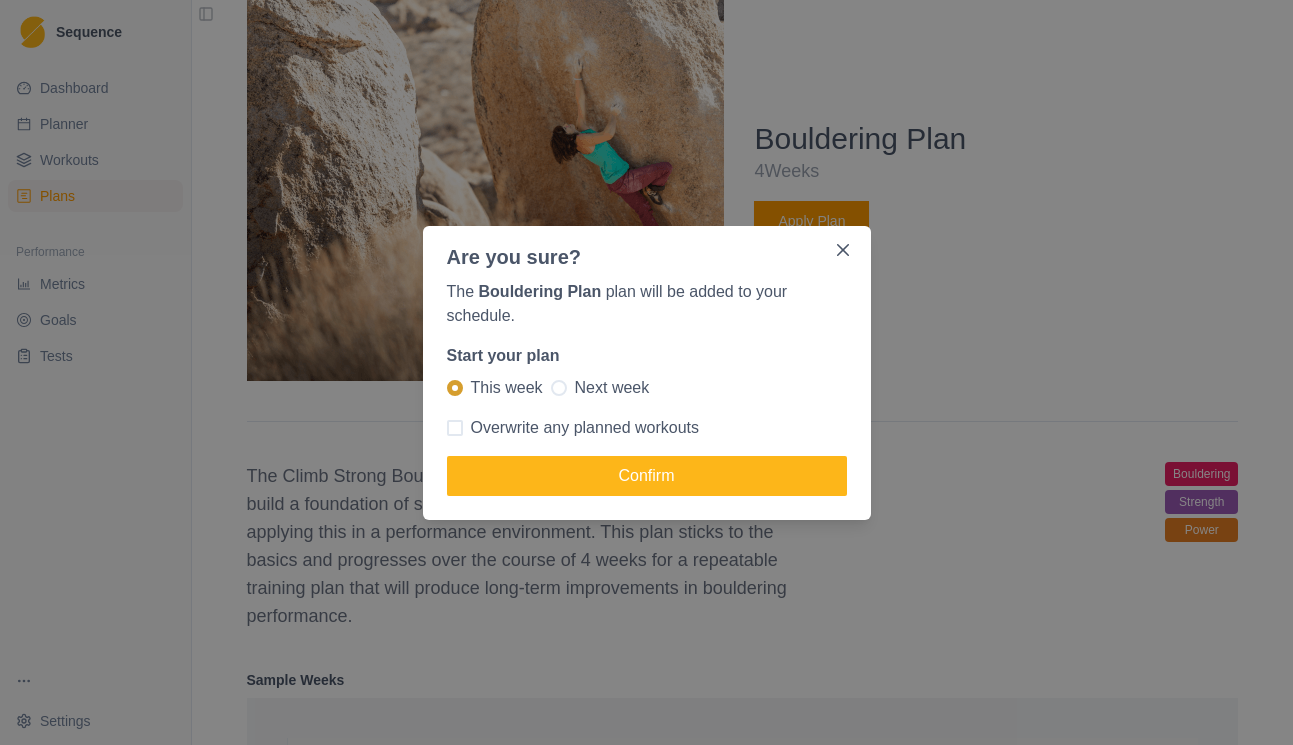 click at bounding box center [455, 428] 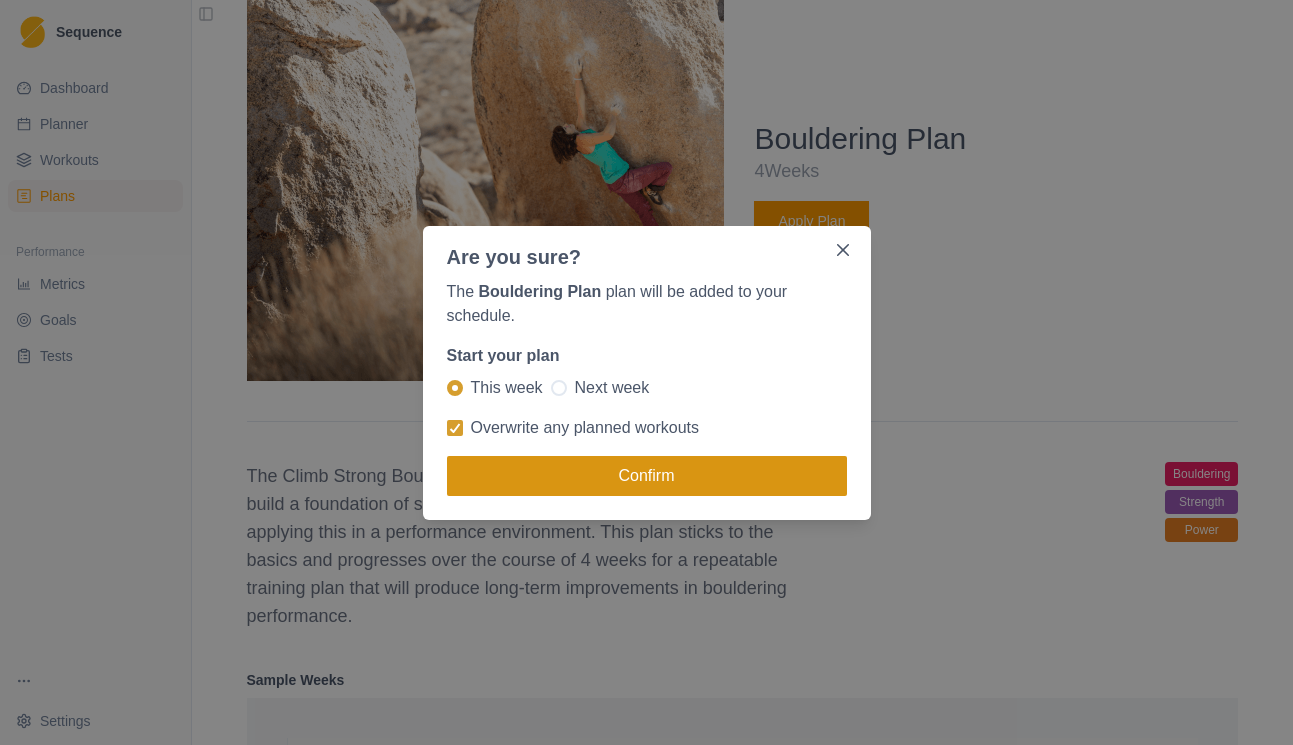 click on "Confirm" at bounding box center [647, 476] 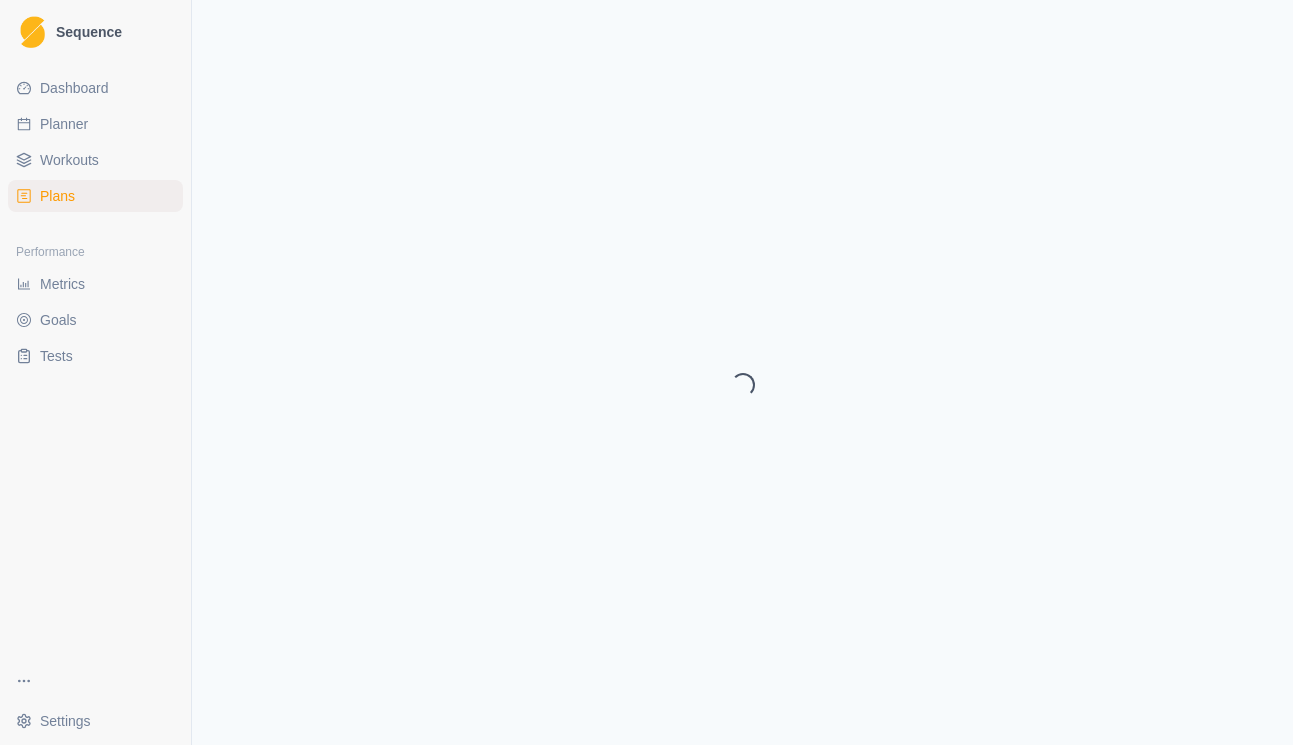 select on "month" 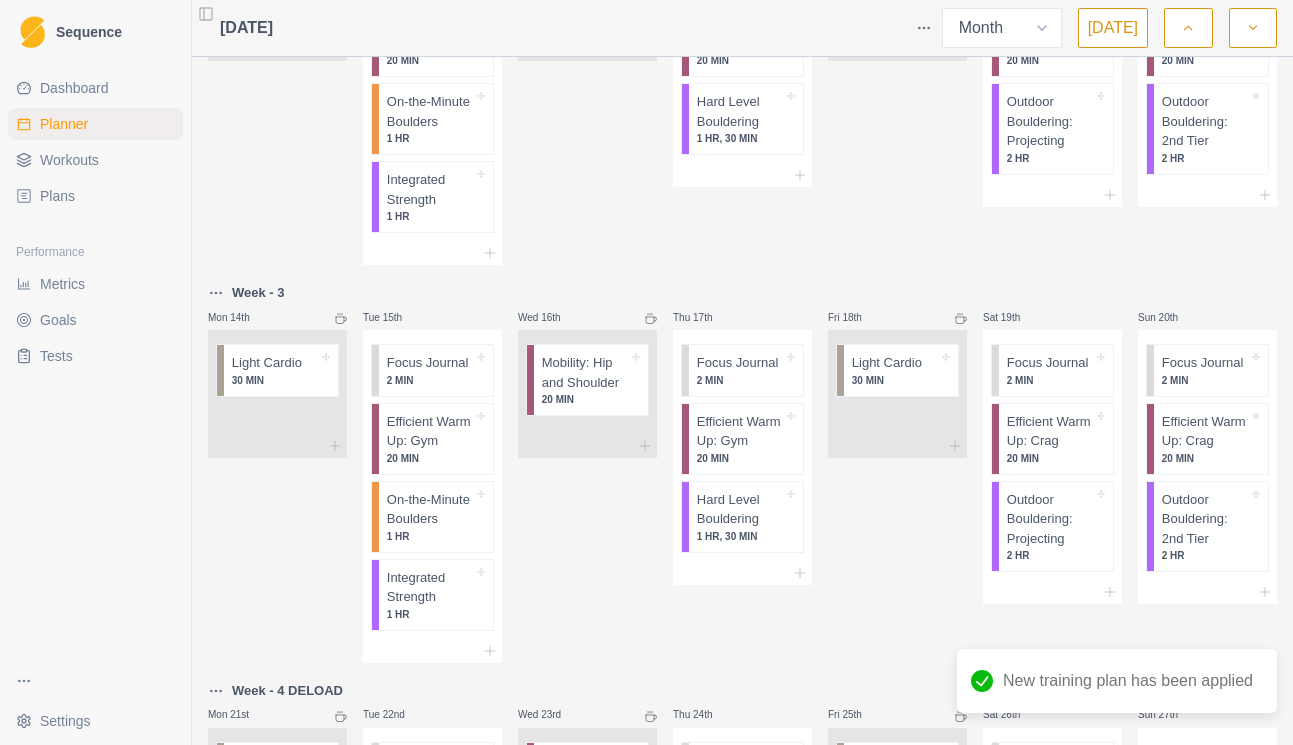 scroll, scrollTop: 572, scrollLeft: 0, axis: vertical 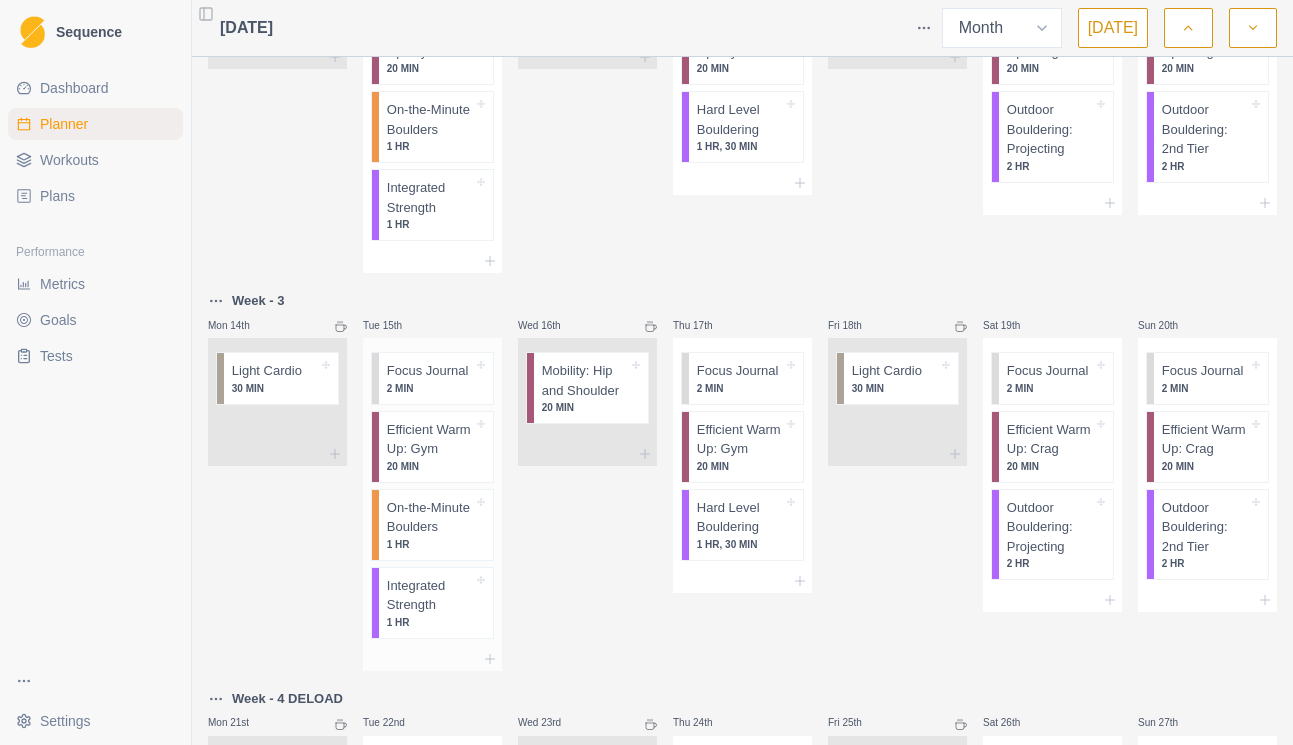 click on "On-the-Minute Boulders" at bounding box center (430, 517) 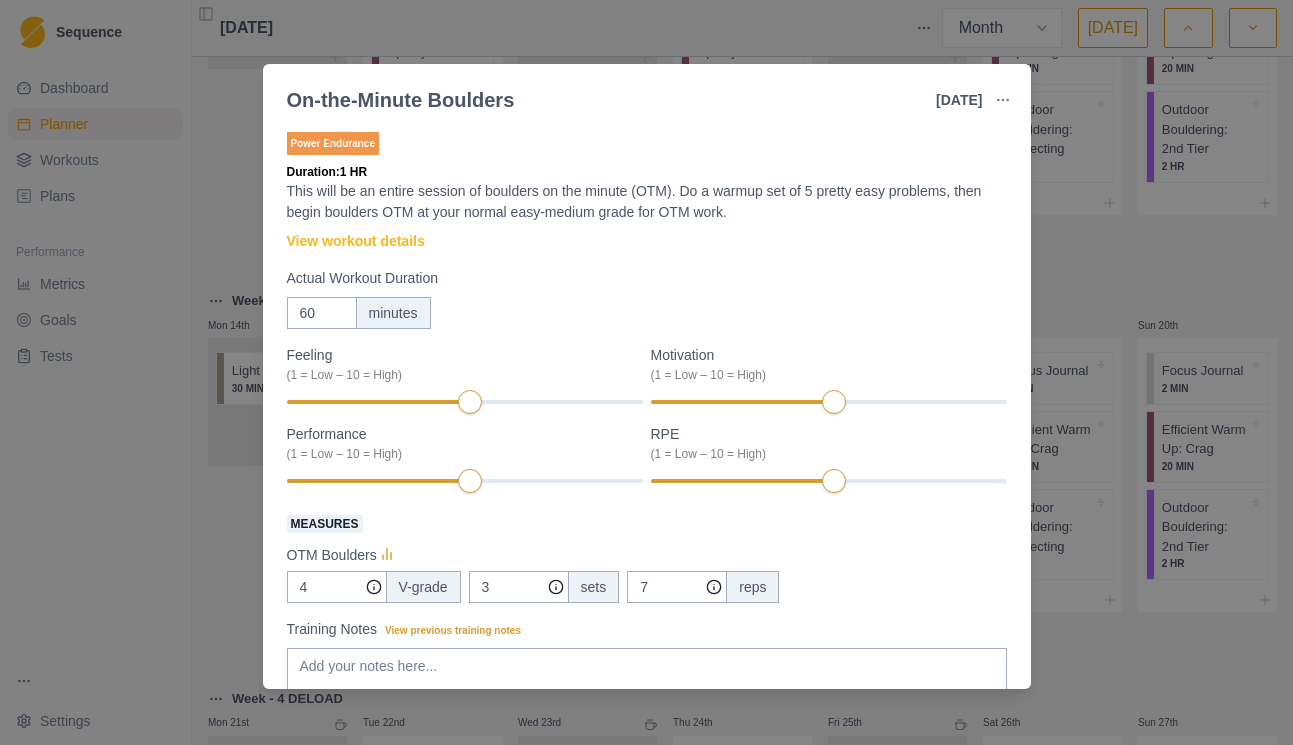 scroll, scrollTop: 0, scrollLeft: 0, axis: both 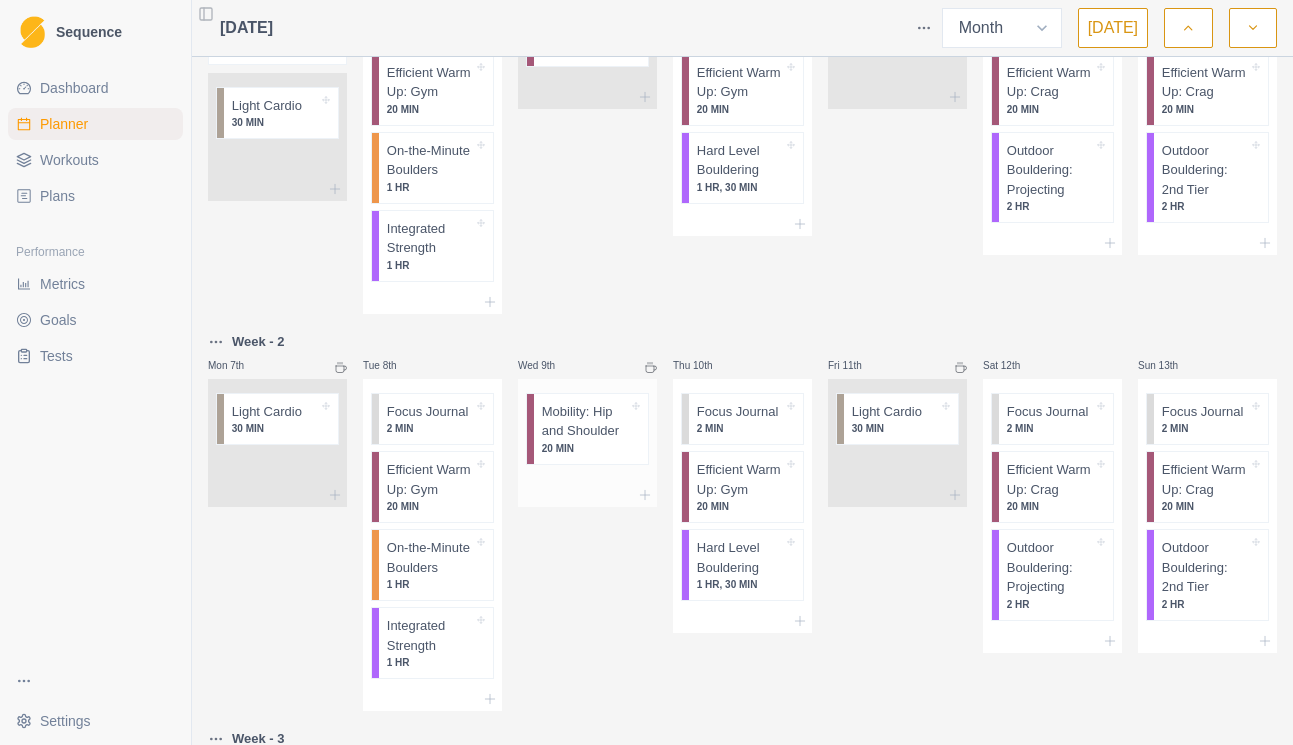 click on "Mobility: Hip and Shoulder" at bounding box center (585, 421) 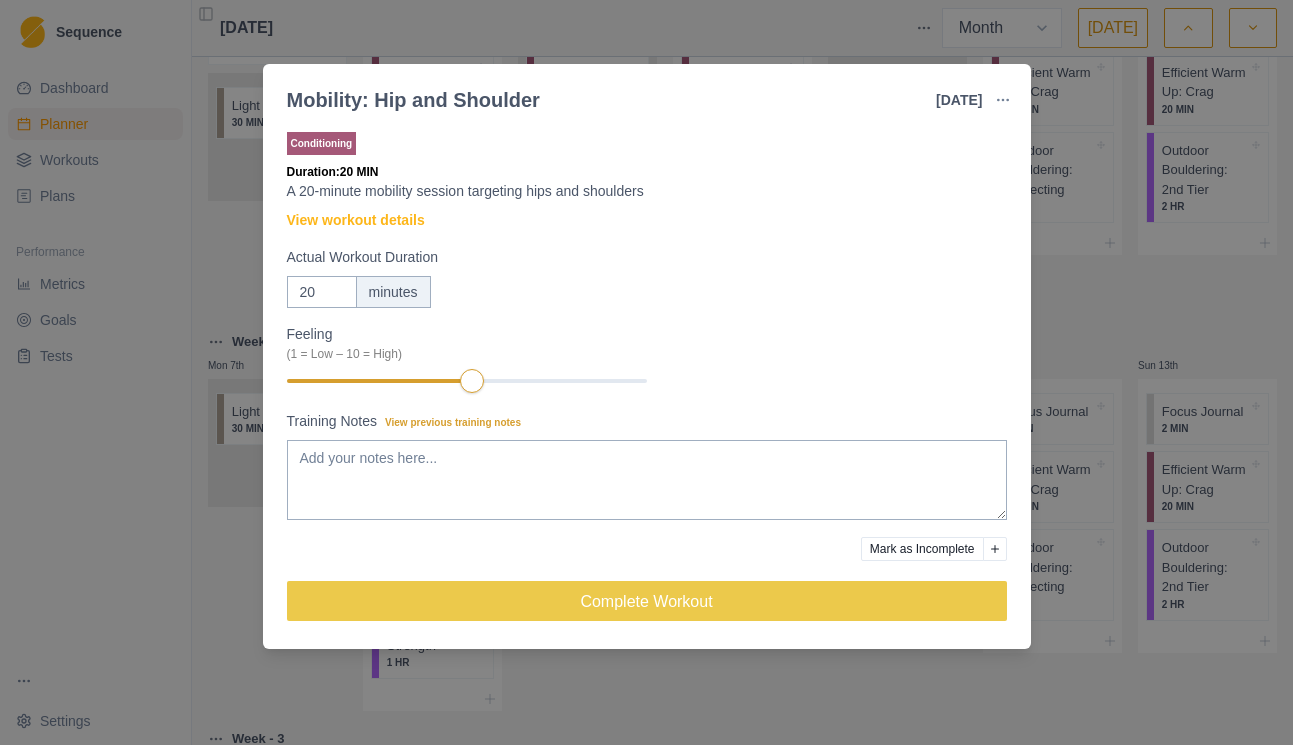 click on "Mobility: Hip and Shoulder [DATE] Link To Goal View Workout Metrics Edit Original Workout Reschedule Workout Remove From Schedule Conditioning Duration:  20 MIN A 20-minute mobility session targeting hips and shoulders View workout details Actual Workout Duration 20 minutes Feeling (1 = Low – 10 = High) Training Notes View previous training notes Mark as Incomplete Complete Workout" at bounding box center (646, 372) 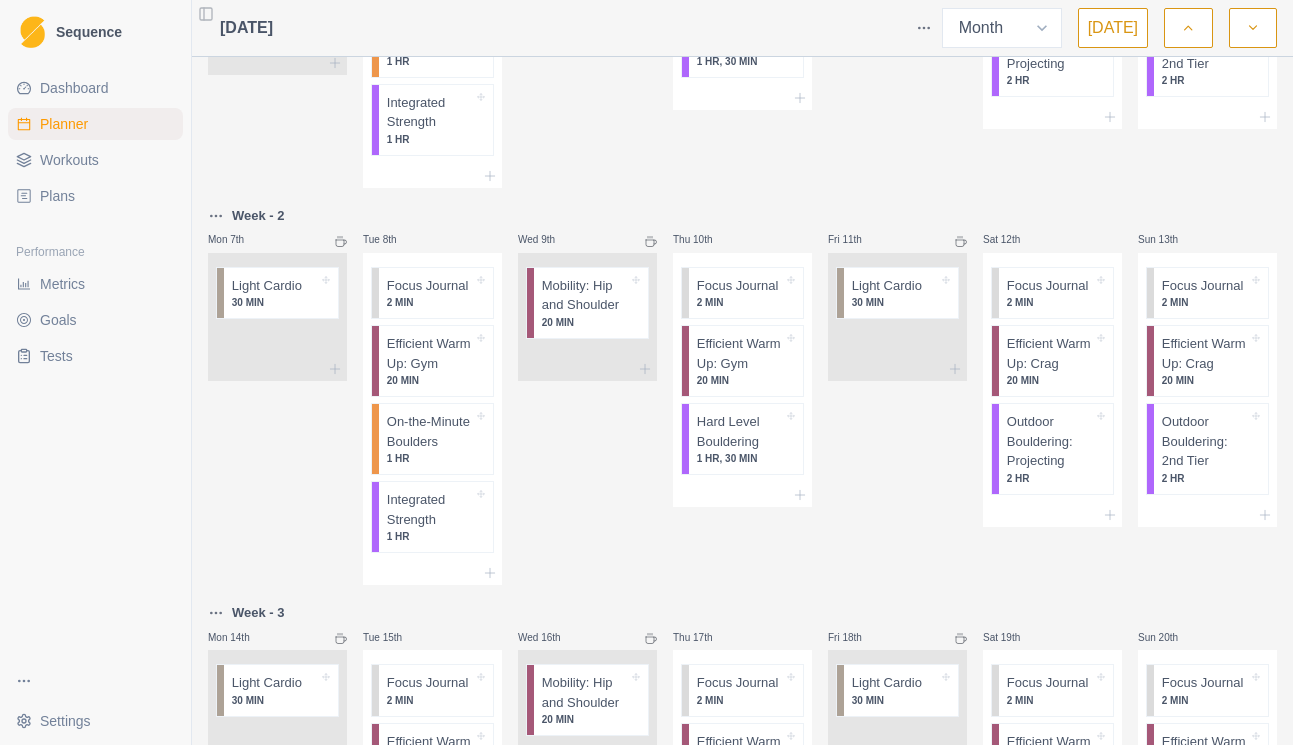 scroll, scrollTop: 264, scrollLeft: 0, axis: vertical 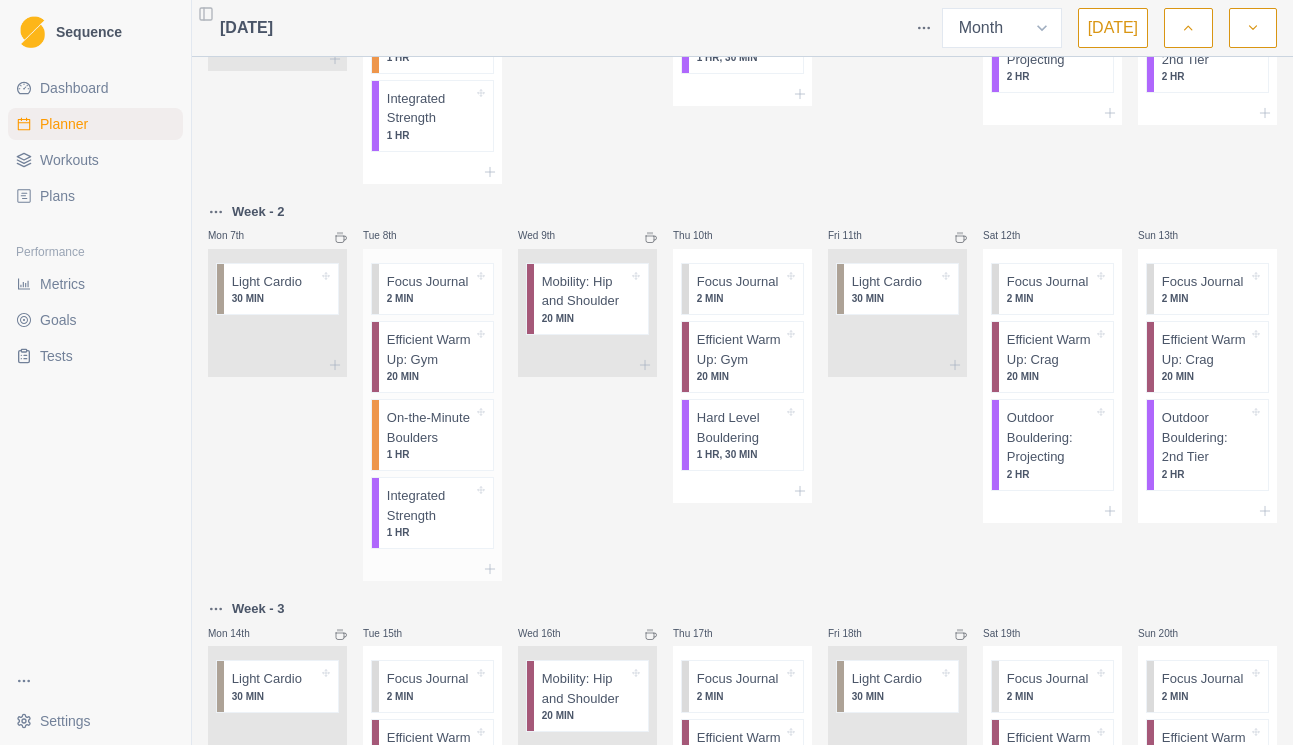 click on "Integrated Strength" at bounding box center (430, 505) 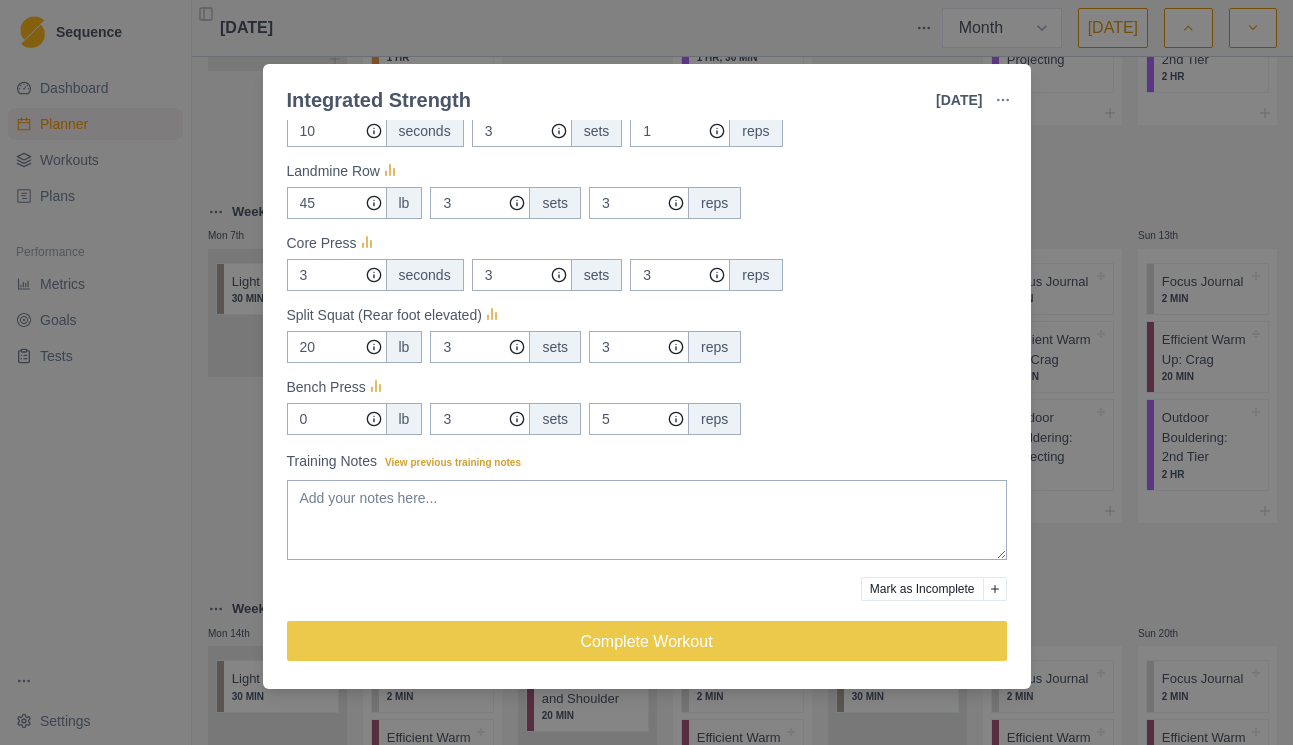 scroll, scrollTop: 436, scrollLeft: 0, axis: vertical 